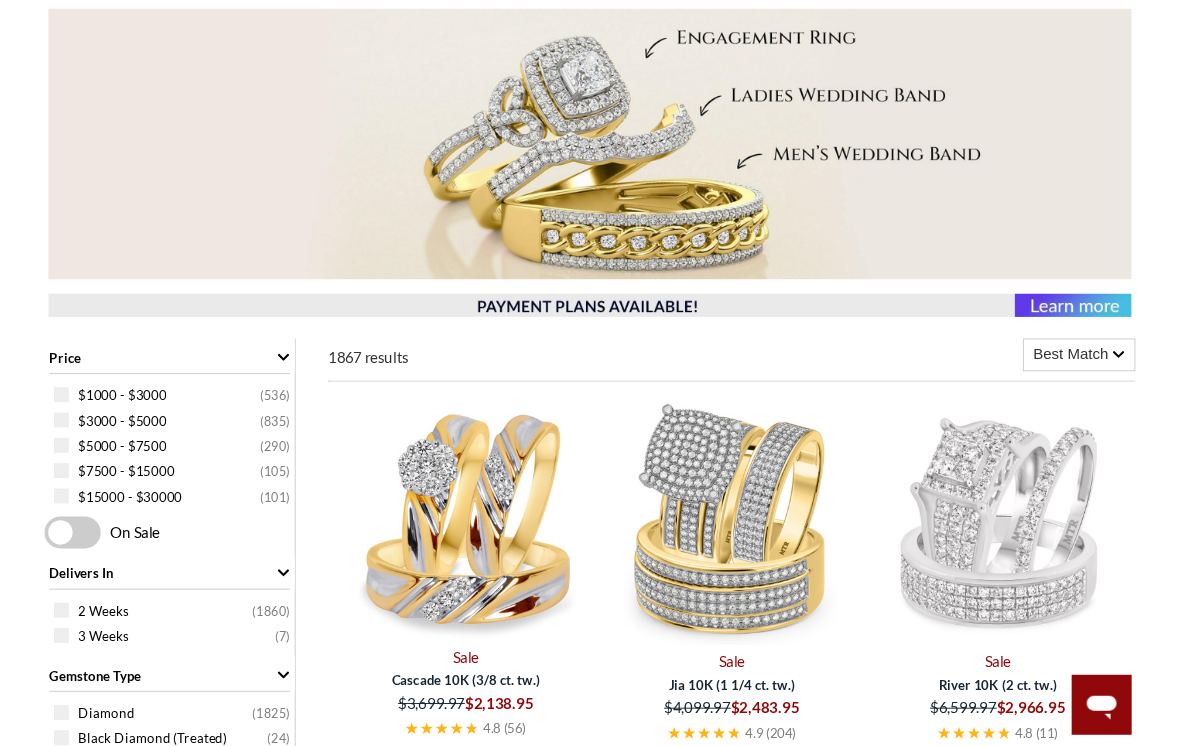 scroll, scrollTop: 671, scrollLeft: 0, axis: vertical 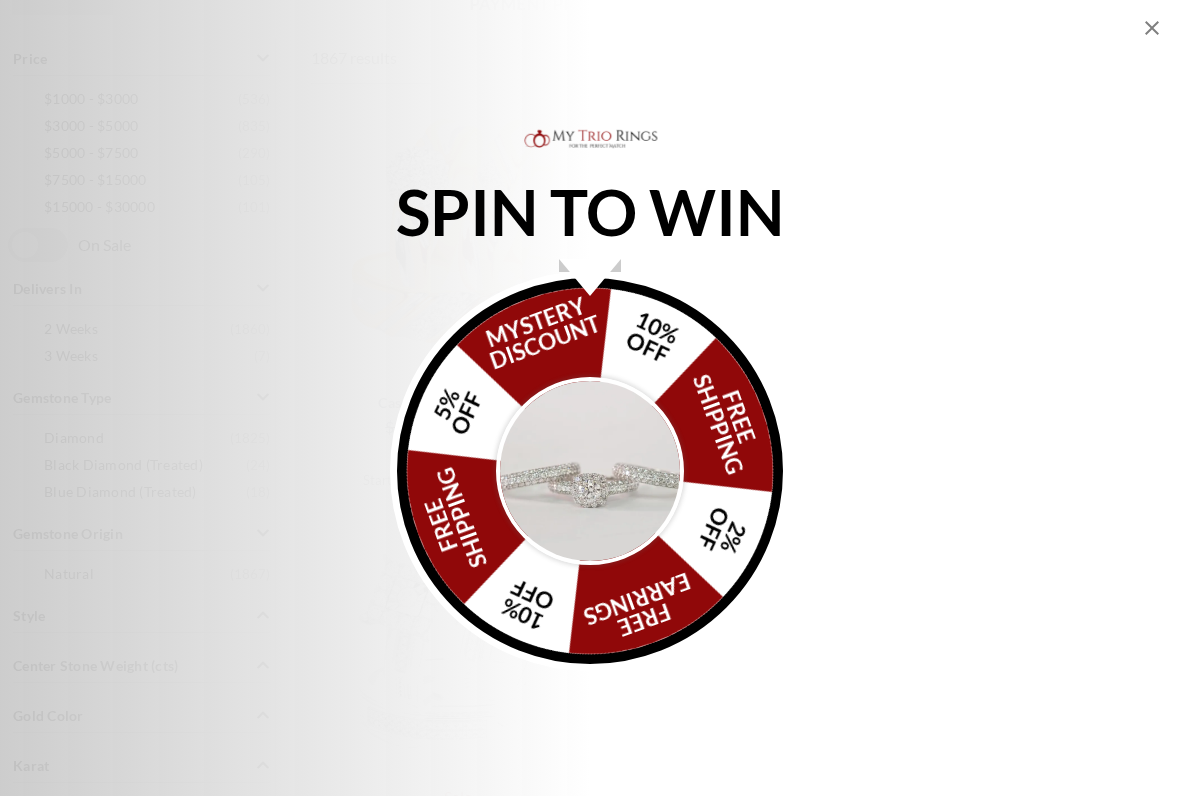 click at bounding box center (590, 277) 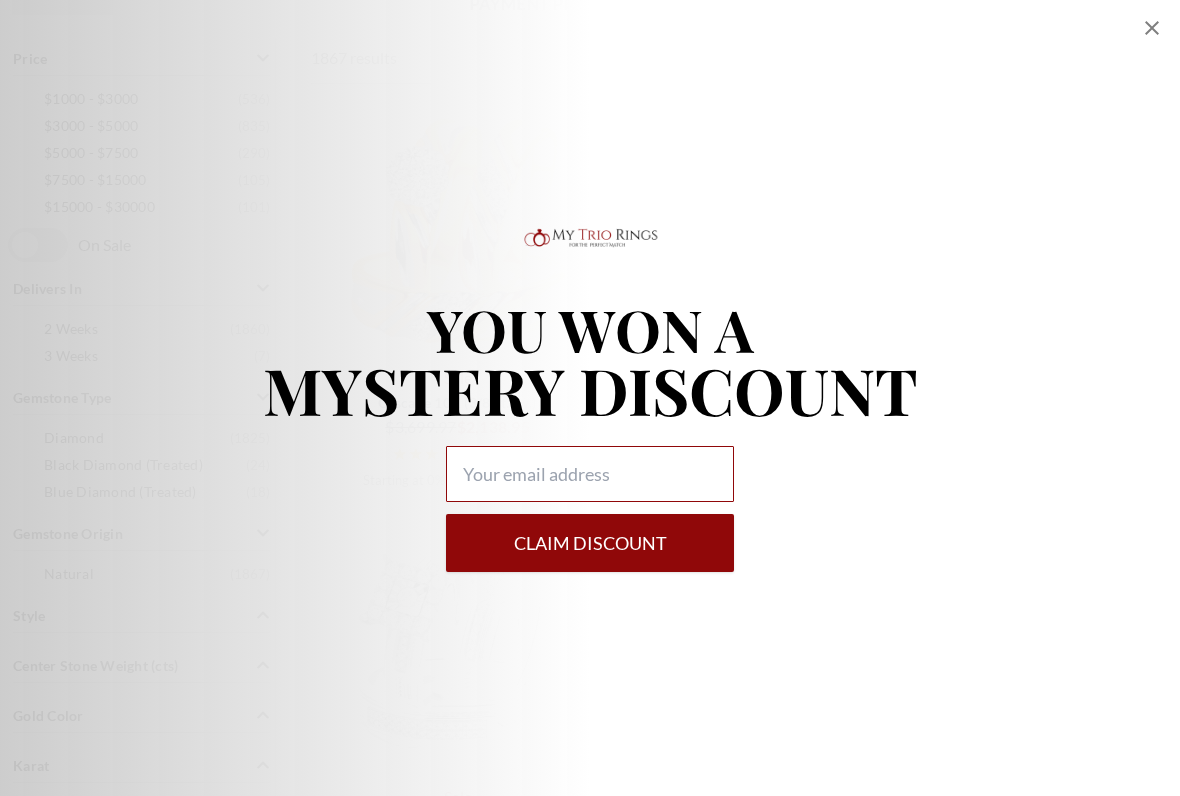 click at bounding box center (590, 474) 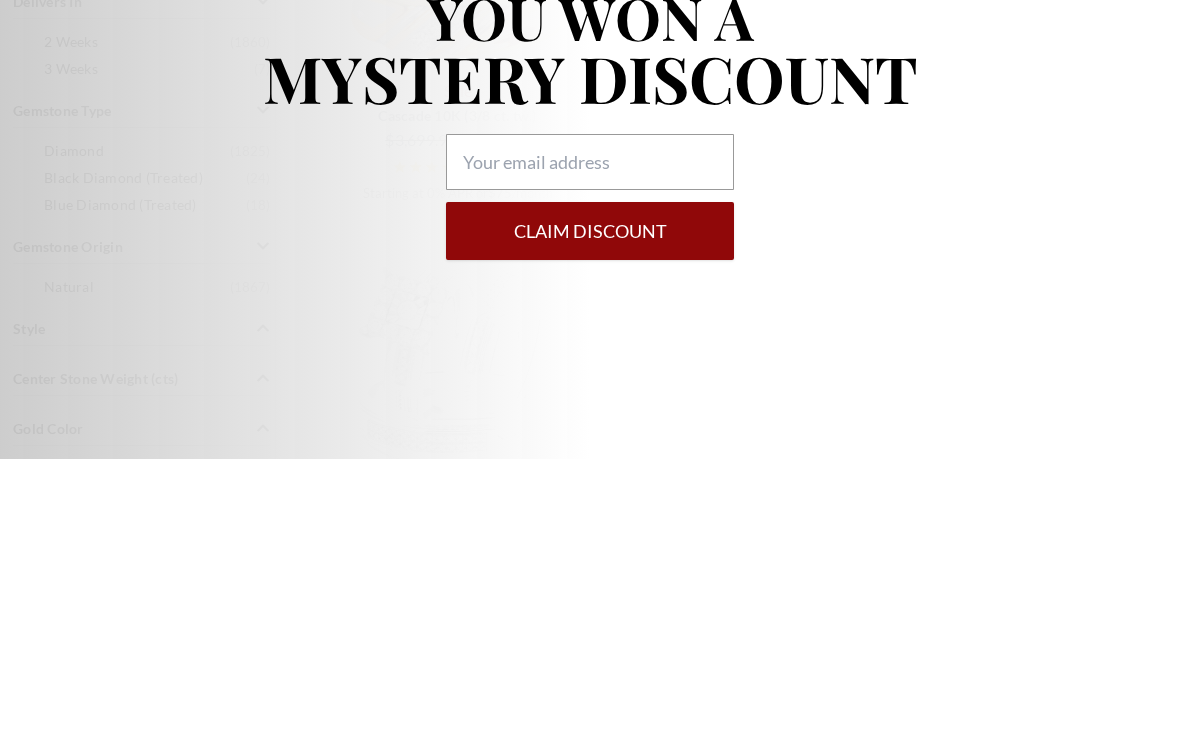 type on "[EMAIL_ADDRESS][DOMAIN_NAME]" 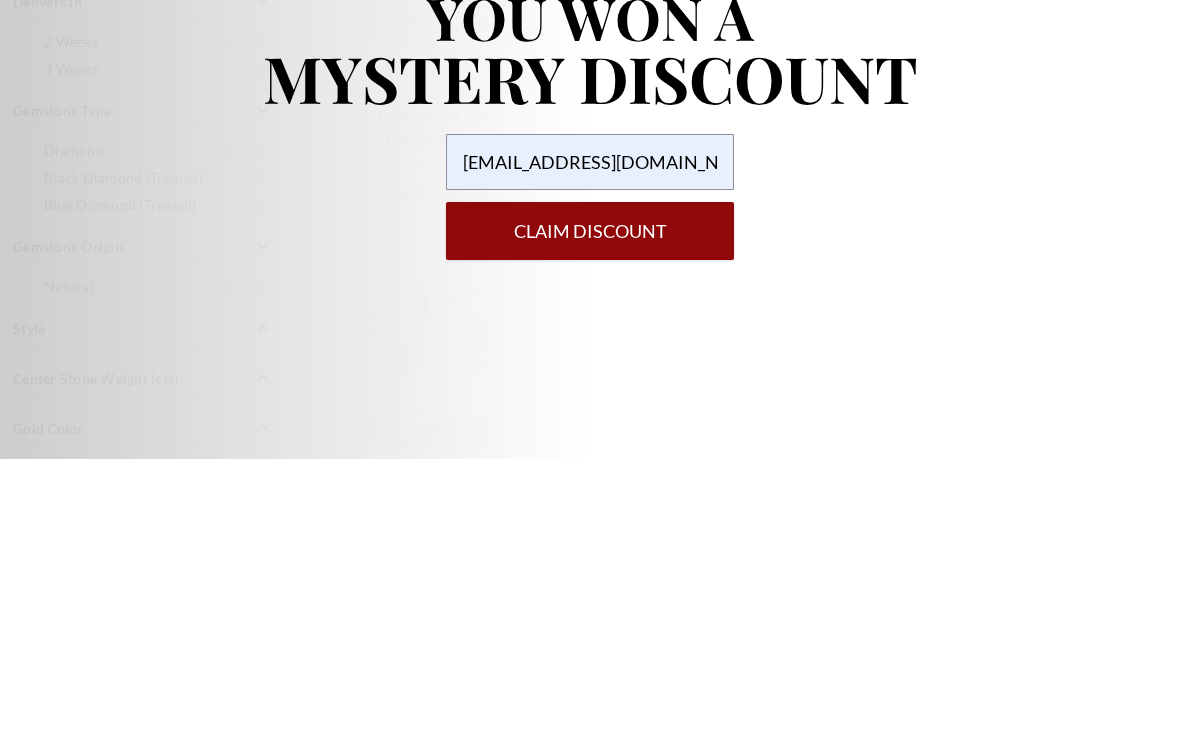 scroll, scrollTop: 958, scrollLeft: 0, axis: vertical 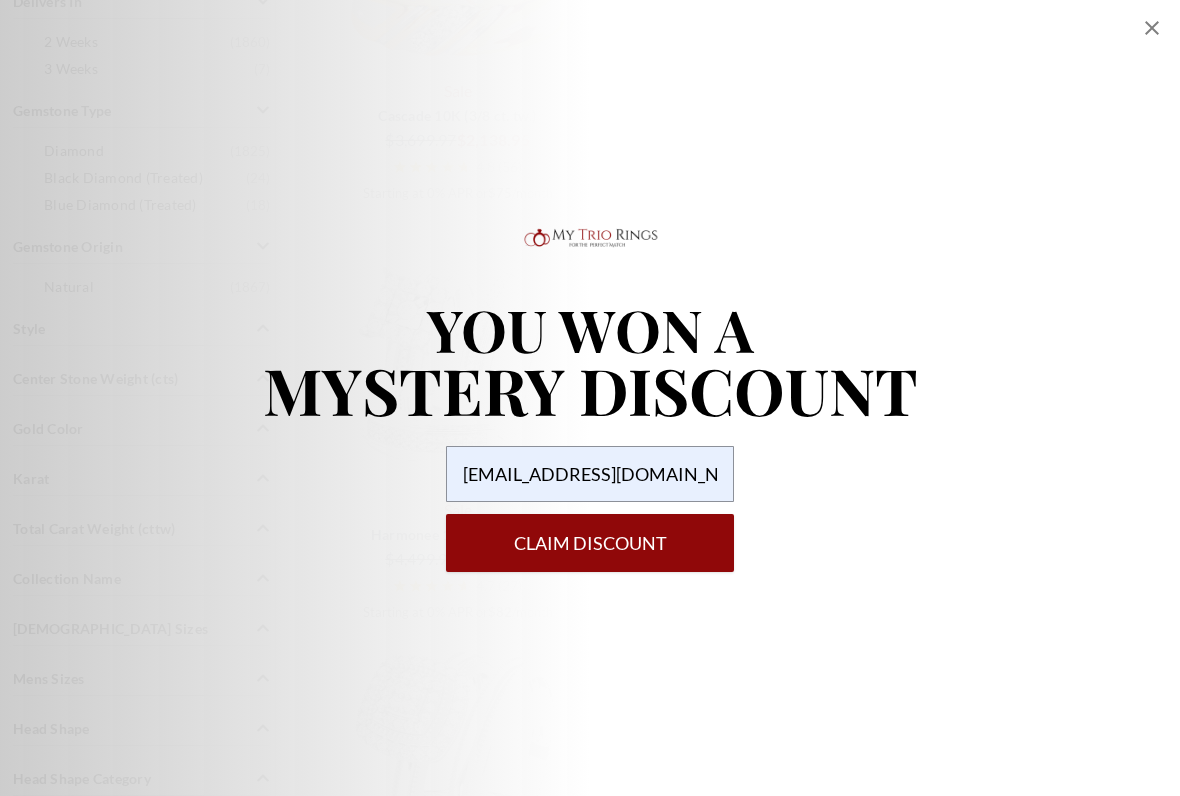 click on "Claim DISCOUNT" at bounding box center (590, 543) 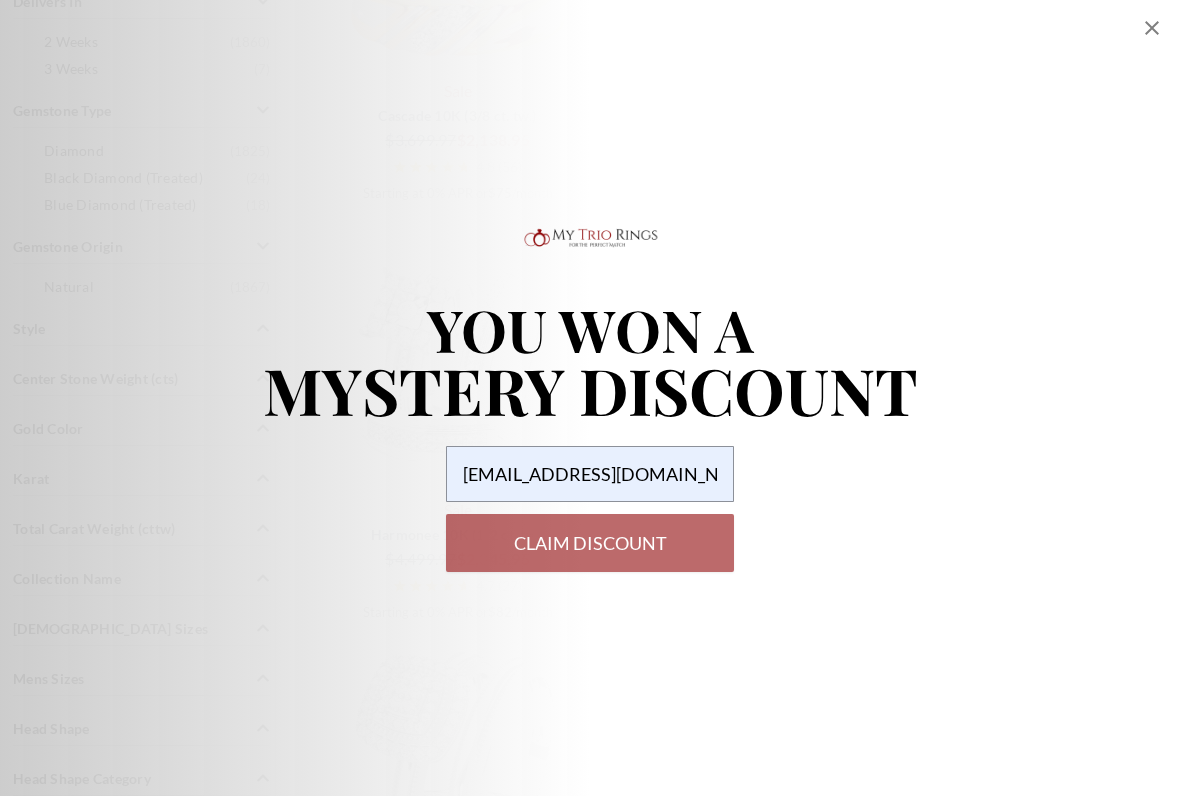 select on "US" 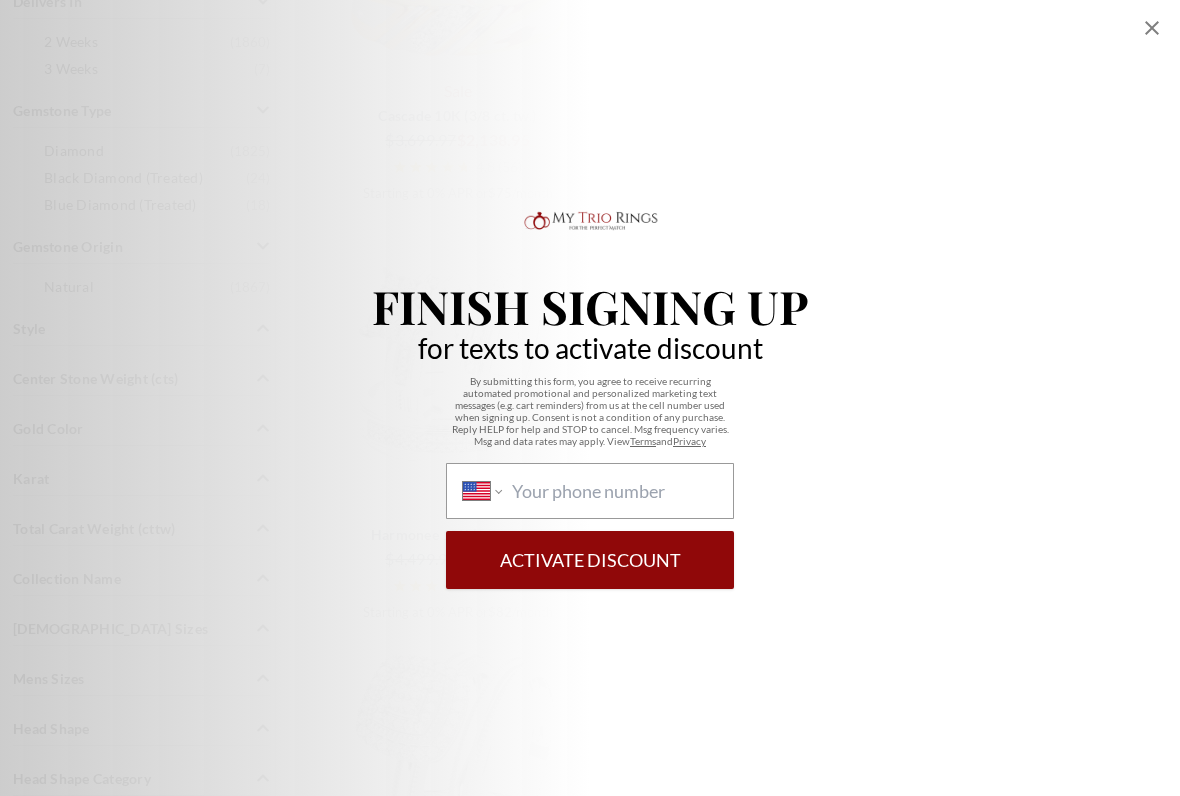 click on "International [GEOGRAPHIC_DATA] [GEOGRAPHIC_DATA] [GEOGRAPHIC_DATA] [GEOGRAPHIC_DATA] [US_STATE] [GEOGRAPHIC_DATA] [GEOGRAPHIC_DATA] [GEOGRAPHIC_DATA] [GEOGRAPHIC_DATA] [GEOGRAPHIC_DATA] [GEOGRAPHIC_DATA] [GEOGRAPHIC_DATA] [DATE][GEOGRAPHIC_DATA] [GEOGRAPHIC_DATA] [GEOGRAPHIC_DATA] [GEOGRAPHIC_DATA] [GEOGRAPHIC_DATA] [GEOGRAPHIC_DATA] [GEOGRAPHIC_DATA] [GEOGRAPHIC_DATA] [GEOGRAPHIC_DATA] [GEOGRAPHIC_DATA] [GEOGRAPHIC_DATA] [GEOGRAPHIC_DATA] [GEOGRAPHIC_DATA] [GEOGRAPHIC_DATA] [GEOGRAPHIC_DATA] [GEOGRAPHIC_DATA] [GEOGRAPHIC_DATA] [GEOGRAPHIC_DATA] [GEOGRAPHIC_DATA] [GEOGRAPHIC_DATA] [GEOGRAPHIC_DATA] [GEOGRAPHIC_DATA] [GEOGRAPHIC_DATA] [GEOGRAPHIC_DATA] [GEOGRAPHIC_DATA] [GEOGRAPHIC_DATA] [GEOGRAPHIC_DATA] [GEOGRAPHIC_DATA] [GEOGRAPHIC_DATA] [GEOGRAPHIC_DATA] [GEOGRAPHIC_DATA] [GEOGRAPHIC_DATA] [GEOGRAPHIC_DATA] [GEOGRAPHIC_DATA] [GEOGRAPHIC_DATA] [GEOGRAPHIC_DATA] [GEOGRAPHIC_DATA] [GEOGRAPHIC_DATA] [GEOGRAPHIC_DATA], [GEOGRAPHIC_DATA] [GEOGRAPHIC_DATA] [GEOGRAPHIC_DATA] [GEOGRAPHIC_DATA] [GEOGRAPHIC_DATA] [GEOGRAPHIC_DATA] [GEOGRAPHIC_DATA] [GEOGRAPHIC_DATA] [GEOGRAPHIC_DATA] [GEOGRAPHIC_DATA] [GEOGRAPHIC_DATA] [GEOGRAPHIC_DATA] [GEOGRAPHIC_DATA] [GEOGRAPHIC_DATA] [GEOGRAPHIC_DATA] [GEOGRAPHIC_DATA] [GEOGRAPHIC_DATA] [GEOGRAPHIC_DATA] [GEOGRAPHIC_DATA] [GEOGRAPHIC_DATA] [GEOGRAPHIC_DATA] [US_STATE] [GEOGRAPHIC_DATA] [GEOGRAPHIC_DATA] [GEOGRAPHIC_DATA] [GEOGRAPHIC_DATA] [GEOGRAPHIC_DATA] [GEOGRAPHIC_DATA] [GEOGRAPHIC_DATA] [US_STATE] [GEOGRAPHIC_DATA] [GEOGRAPHIC_DATA] [GEOGRAPHIC_DATA] [GEOGRAPHIC_DATA] [GEOGRAPHIC_DATA] [GEOGRAPHIC_DATA] [GEOGRAPHIC_DATA] [US_STATE] [GEOGRAPHIC_DATA]" at bounding box center (590, 491) 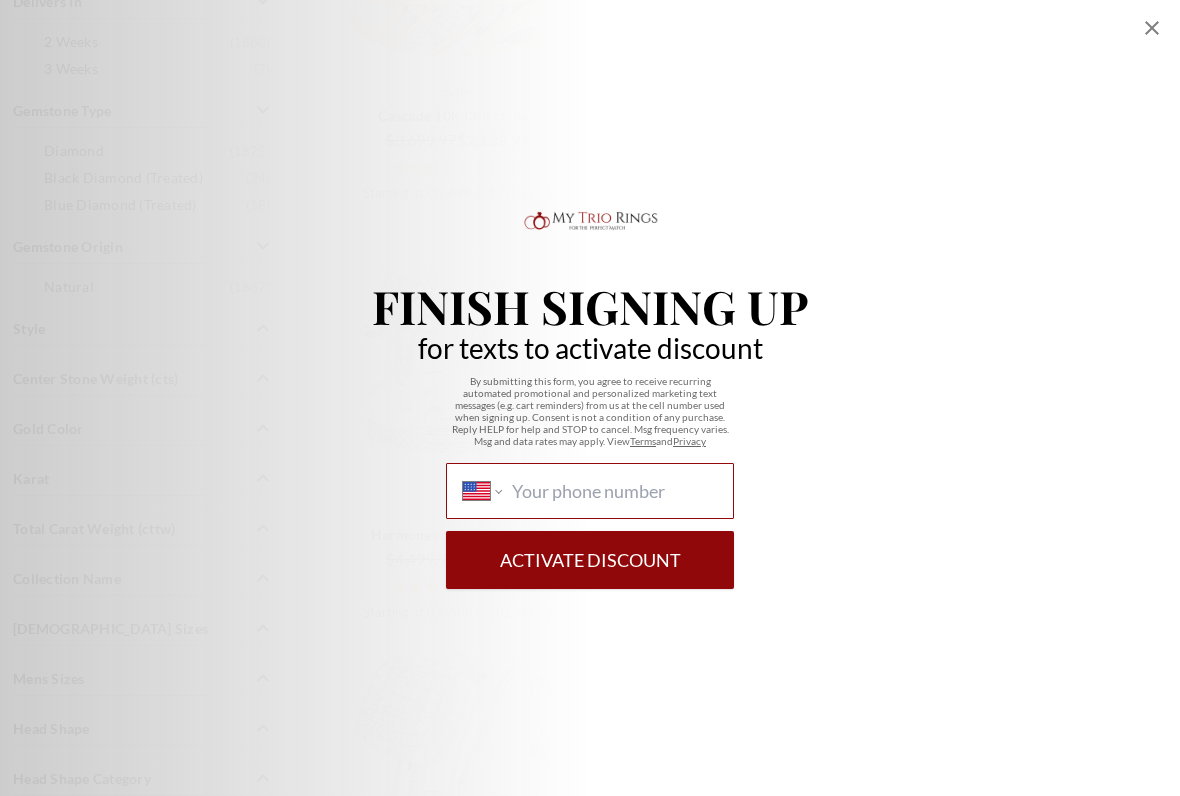 click on "International [GEOGRAPHIC_DATA] [GEOGRAPHIC_DATA] [GEOGRAPHIC_DATA] [GEOGRAPHIC_DATA] [US_STATE] [GEOGRAPHIC_DATA] [GEOGRAPHIC_DATA] [GEOGRAPHIC_DATA] [GEOGRAPHIC_DATA] [GEOGRAPHIC_DATA] [GEOGRAPHIC_DATA] [GEOGRAPHIC_DATA] [DATE][GEOGRAPHIC_DATA] [GEOGRAPHIC_DATA] [GEOGRAPHIC_DATA] [GEOGRAPHIC_DATA] [GEOGRAPHIC_DATA] [GEOGRAPHIC_DATA] [GEOGRAPHIC_DATA] [GEOGRAPHIC_DATA] [GEOGRAPHIC_DATA] [GEOGRAPHIC_DATA] [GEOGRAPHIC_DATA] [GEOGRAPHIC_DATA] [GEOGRAPHIC_DATA] [GEOGRAPHIC_DATA] [GEOGRAPHIC_DATA] [GEOGRAPHIC_DATA] [GEOGRAPHIC_DATA] [GEOGRAPHIC_DATA] [GEOGRAPHIC_DATA] [GEOGRAPHIC_DATA] [GEOGRAPHIC_DATA] [GEOGRAPHIC_DATA] [GEOGRAPHIC_DATA] [GEOGRAPHIC_DATA] [GEOGRAPHIC_DATA] [GEOGRAPHIC_DATA] [GEOGRAPHIC_DATA] [GEOGRAPHIC_DATA] [GEOGRAPHIC_DATA] [GEOGRAPHIC_DATA] [GEOGRAPHIC_DATA] [GEOGRAPHIC_DATA] [GEOGRAPHIC_DATA] [GEOGRAPHIC_DATA] [GEOGRAPHIC_DATA] [GEOGRAPHIC_DATA] [GEOGRAPHIC_DATA] [GEOGRAPHIC_DATA] [GEOGRAPHIC_DATA], [GEOGRAPHIC_DATA] [GEOGRAPHIC_DATA] [GEOGRAPHIC_DATA] [GEOGRAPHIC_DATA] [GEOGRAPHIC_DATA] [GEOGRAPHIC_DATA] [GEOGRAPHIC_DATA] [GEOGRAPHIC_DATA] [GEOGRAPHIC_DATA] [GEOGRAPHIC_DATA] [GEOGRAPHIC_DATA] [GEOGRAPHIC_DATA] [GEOGRAPHIC_DATA] [GEOGRAPHIC_DATA] [GEOGRAPHIC_DATA] [GEOGRAPHIC_DATA] [GEOGRAPHIC_DATA] [GEOGRAPHIC_DATA] [GEOGRAPHIC_DATA] [GEOGRAPHIC_DATA] [GEOGRAPHIC_DATA] [US_STATE] [GEOGRAPHIC_DATA] [GEOGRAPHIC_DATA] [GEOGRAPHIC_DATA] [GEOGRAPHIC_DATA] [GEOGRAPHIC_DATA] [GEOGRAPHIC_DATA] [GEOGRAPHIC_DATA] [US_STATE] [GEOGRAPHIC_DATA] [GEOGRAPHIC_DATA] [GEOGRAPHIC_DATA] [GEOGRAPHIC_DATA] [GEOGRAPHIC_DATA] [GEOGRAPHIC_DATA] [GEOGRAPHIC_DATA] [US_STATE] [GEOGRAPHIC_DATA]" at bounding box center (614, 491) 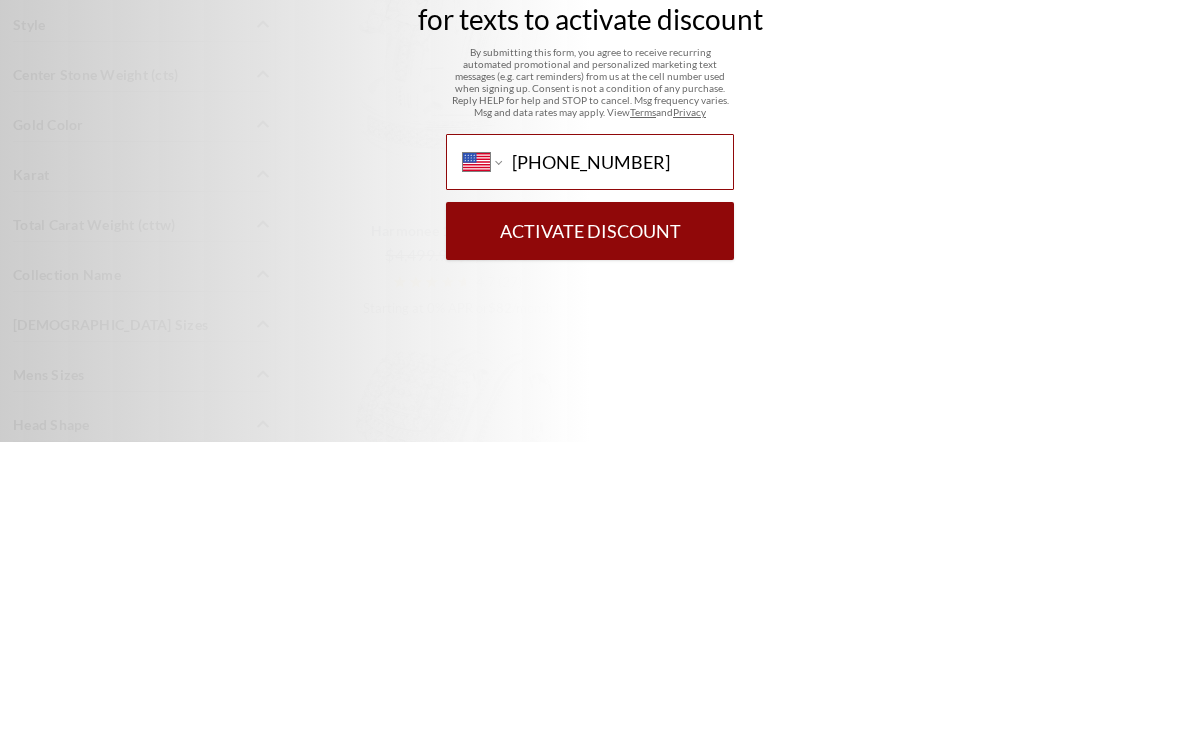 type on "[PHONE_NUMBER]" 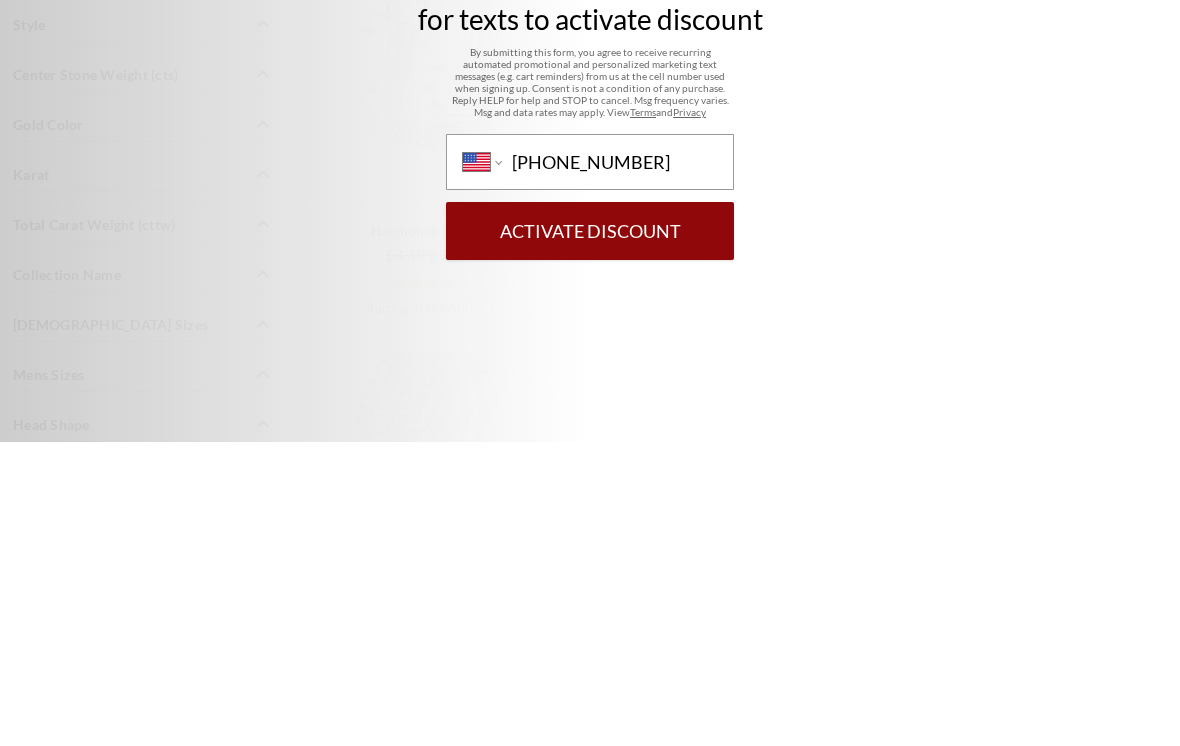 click on "Activate Discount" at bounding box center (590, 535) 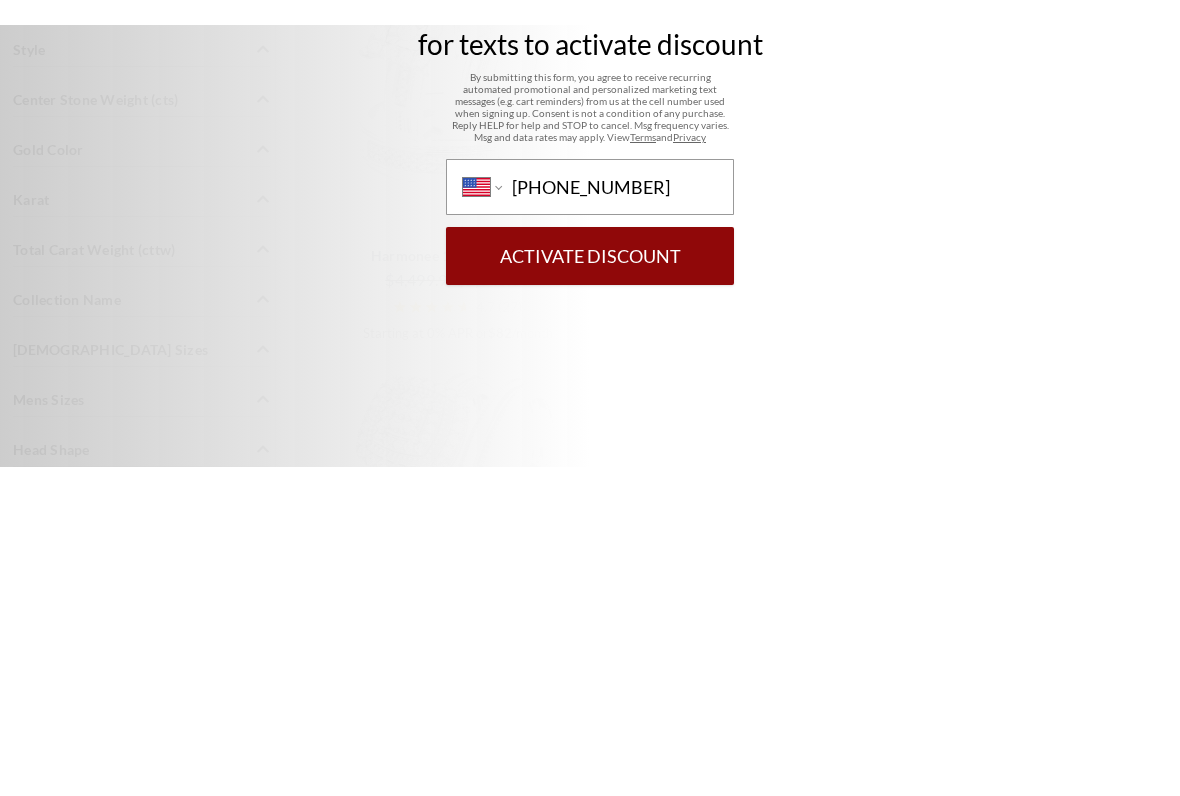 scroll, scrollTop: 1262, scrollLeft: 0, axis: vertical 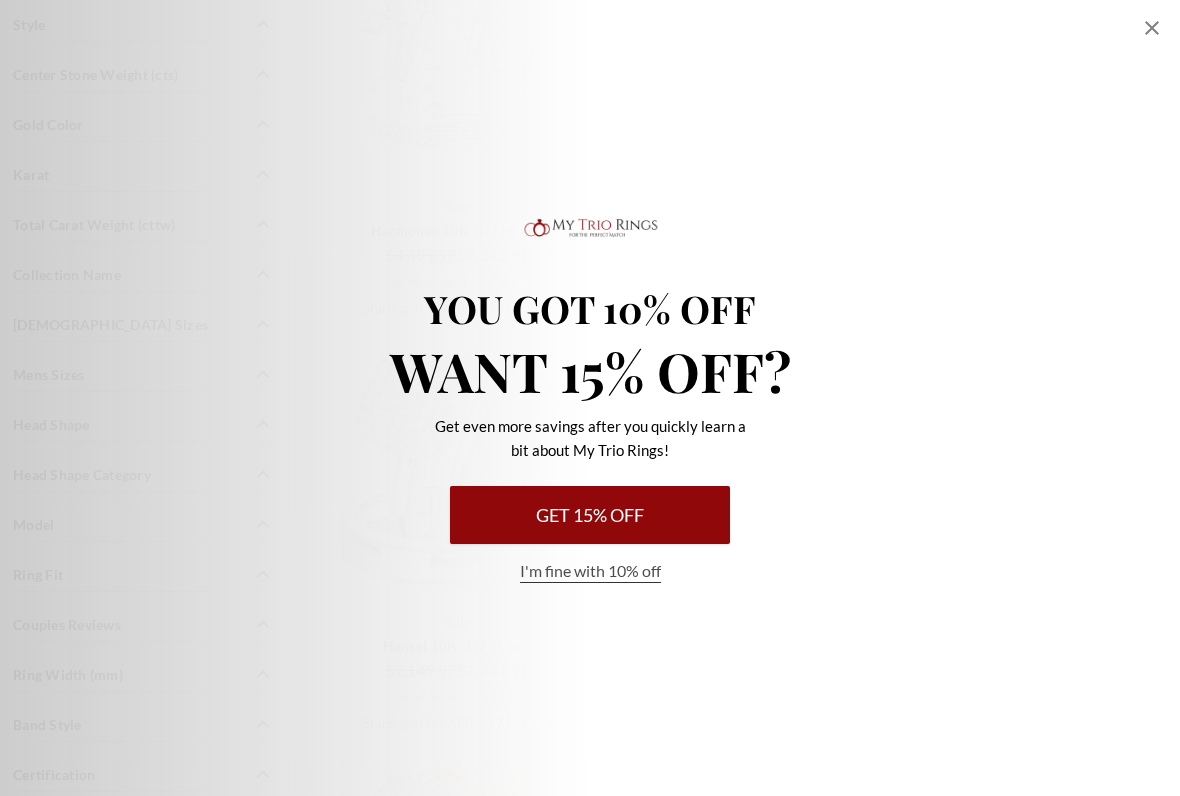 click on "Get 15% Off" at bounding box center [590, 515] 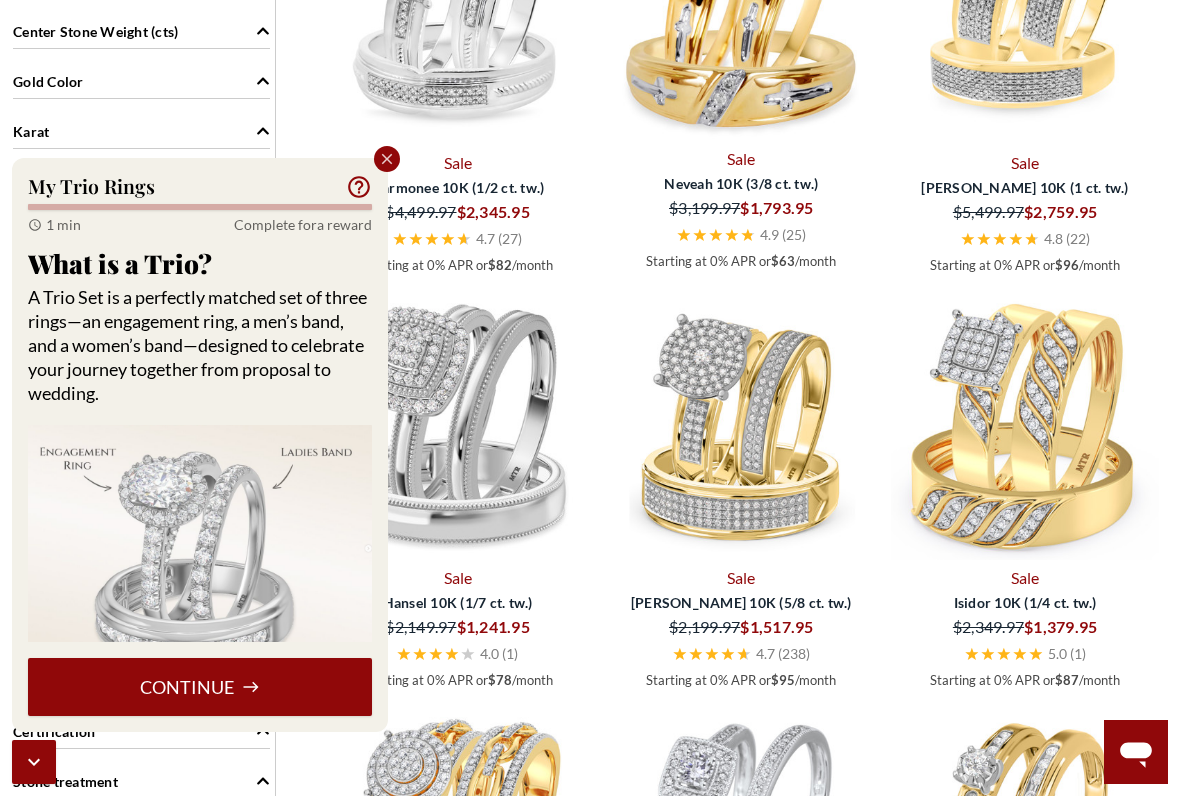 scroll, scrollTop: 1308, scrollLeft: 0, axis: vertical 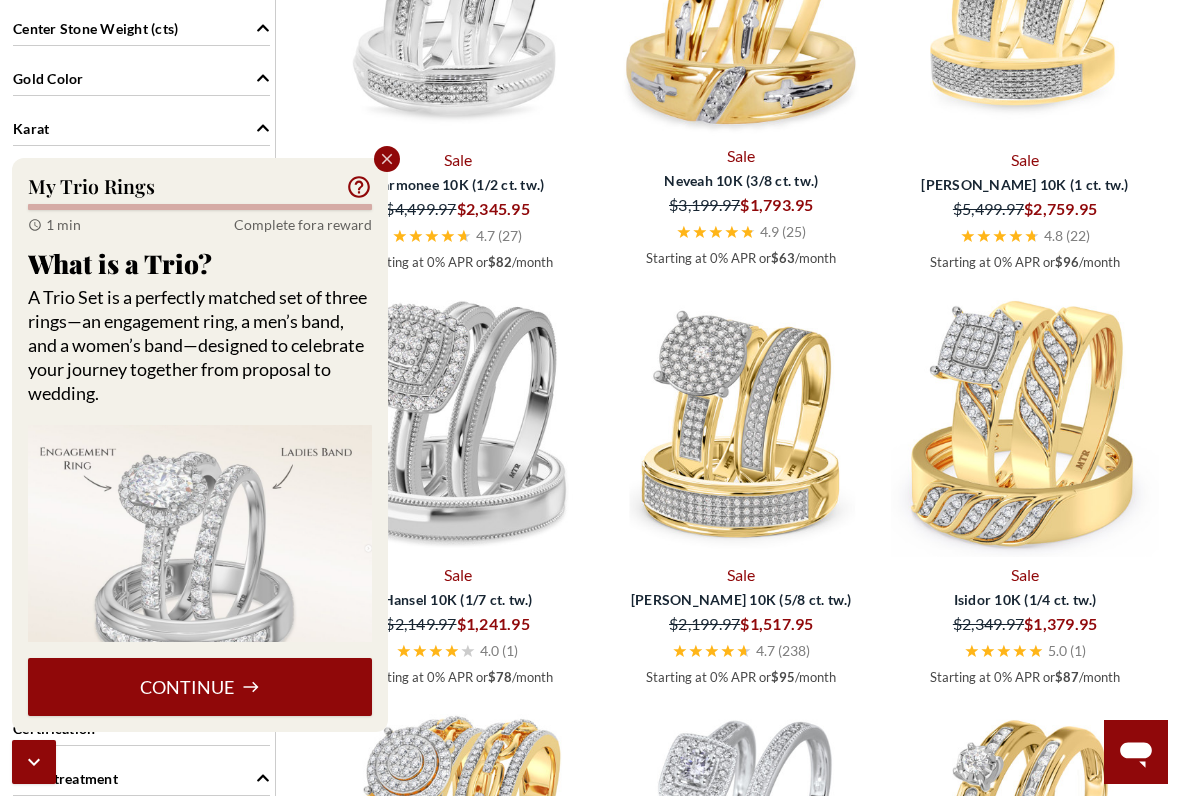 click on "Continue" at bounding box center (200, 687) 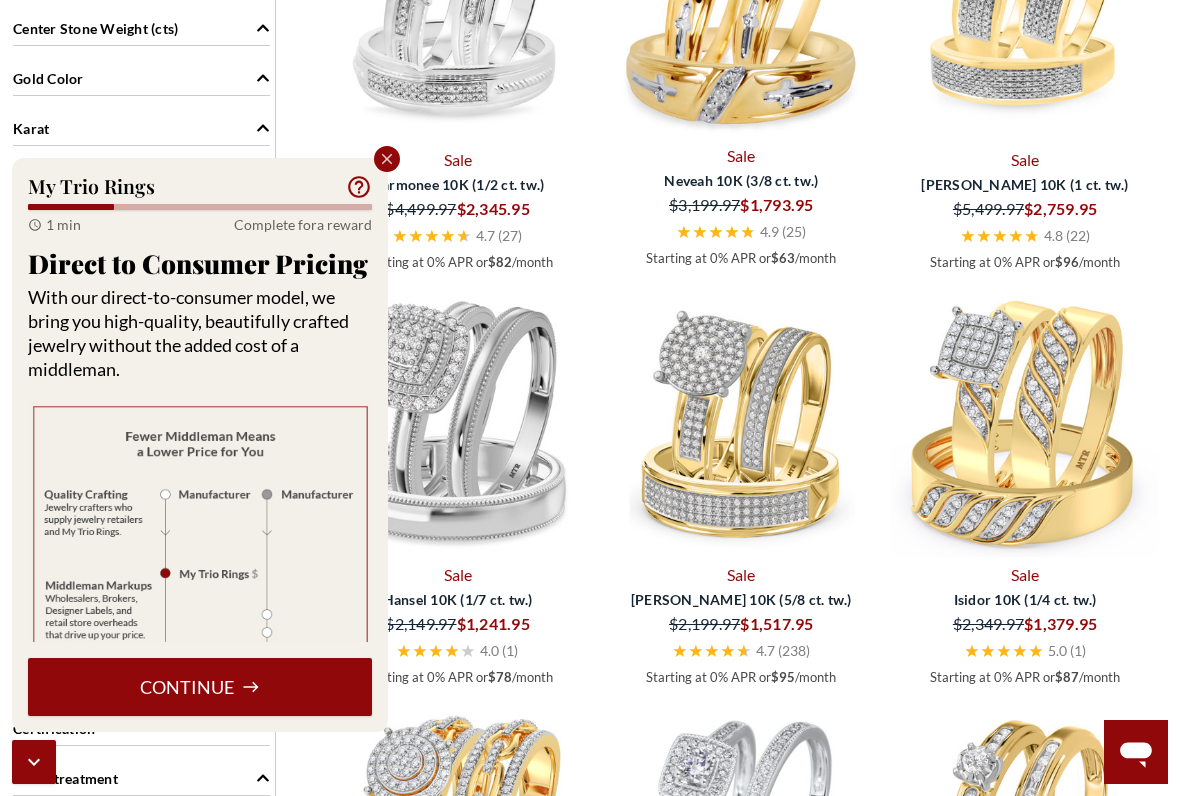 click on "Continue" at bounding box center [200, 687] 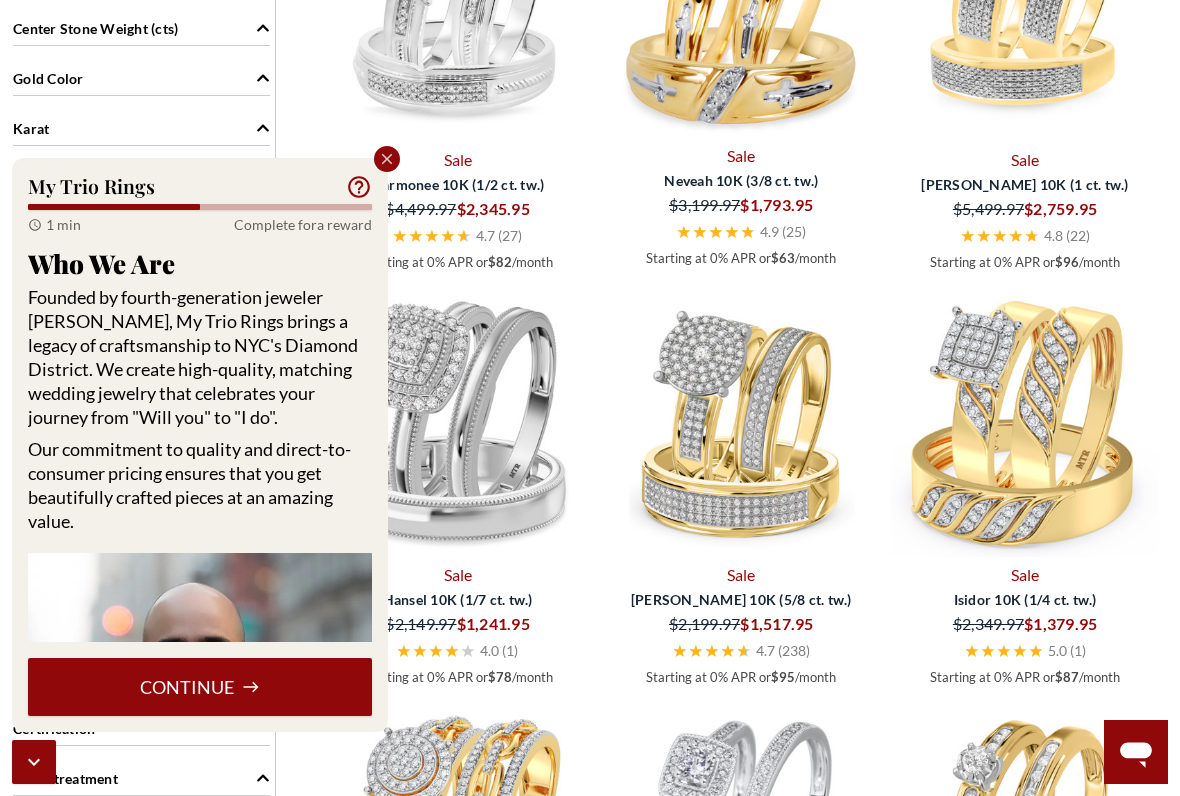 click 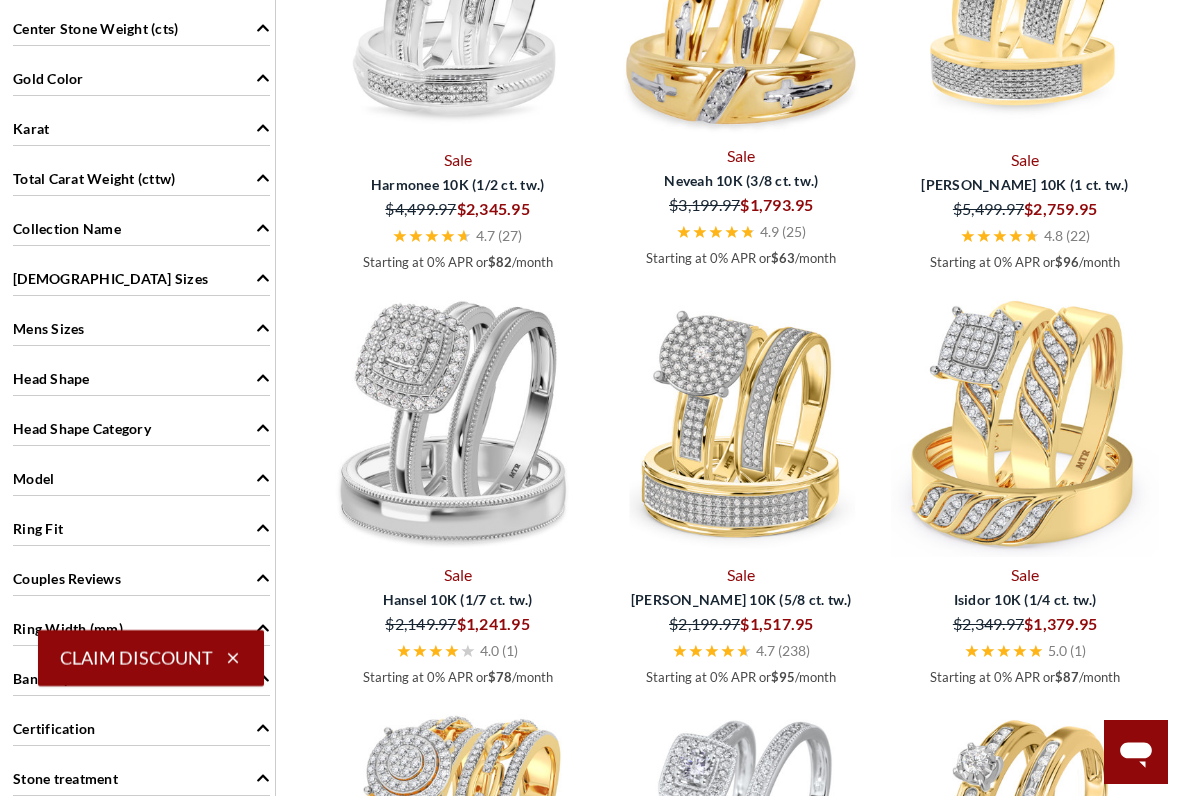 click on "Claim Discount" at bounding box center (151, 658) 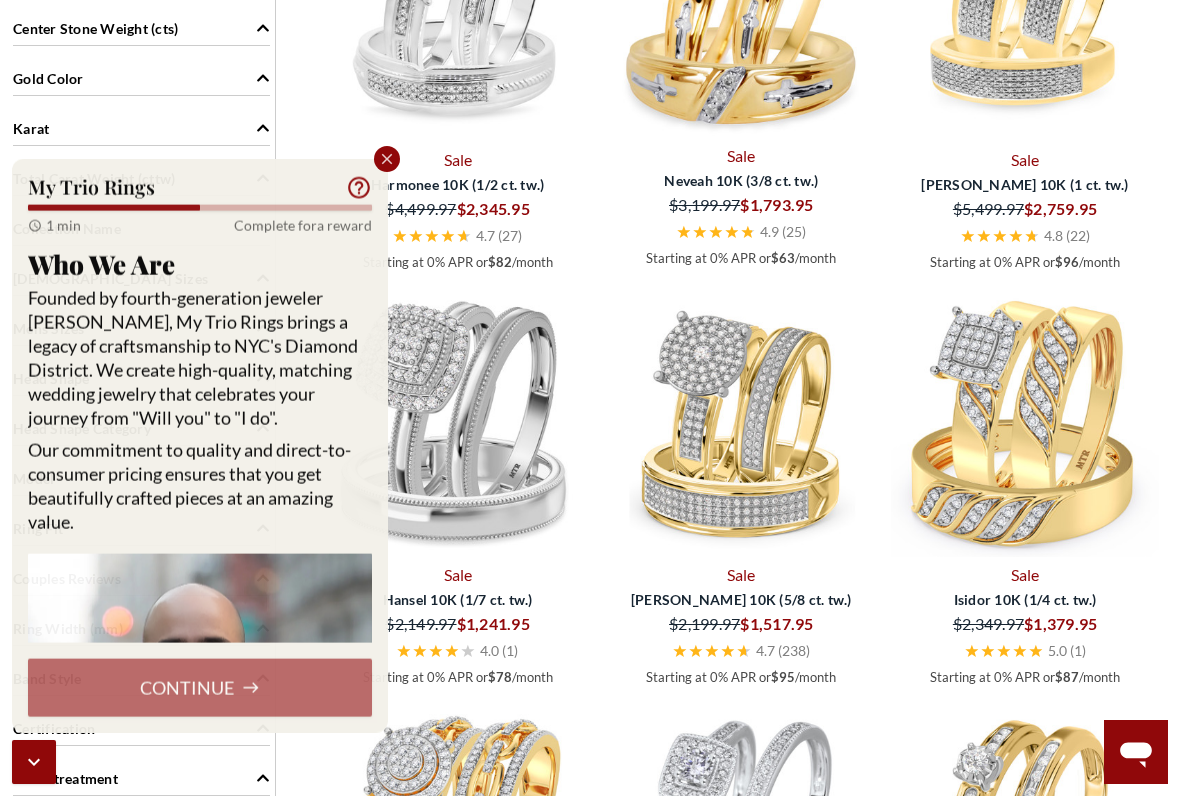 click 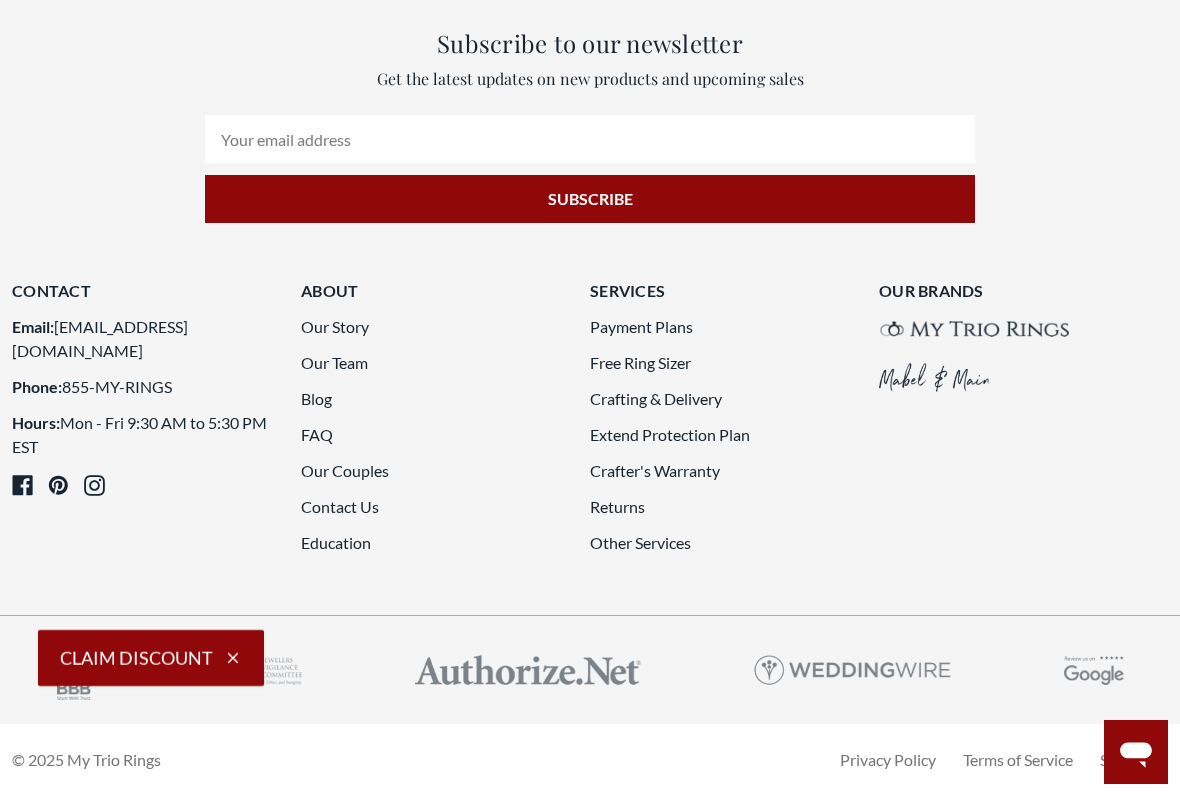 scroll, scrollTop: 4450, scrollLeft: 0, axis: vertical 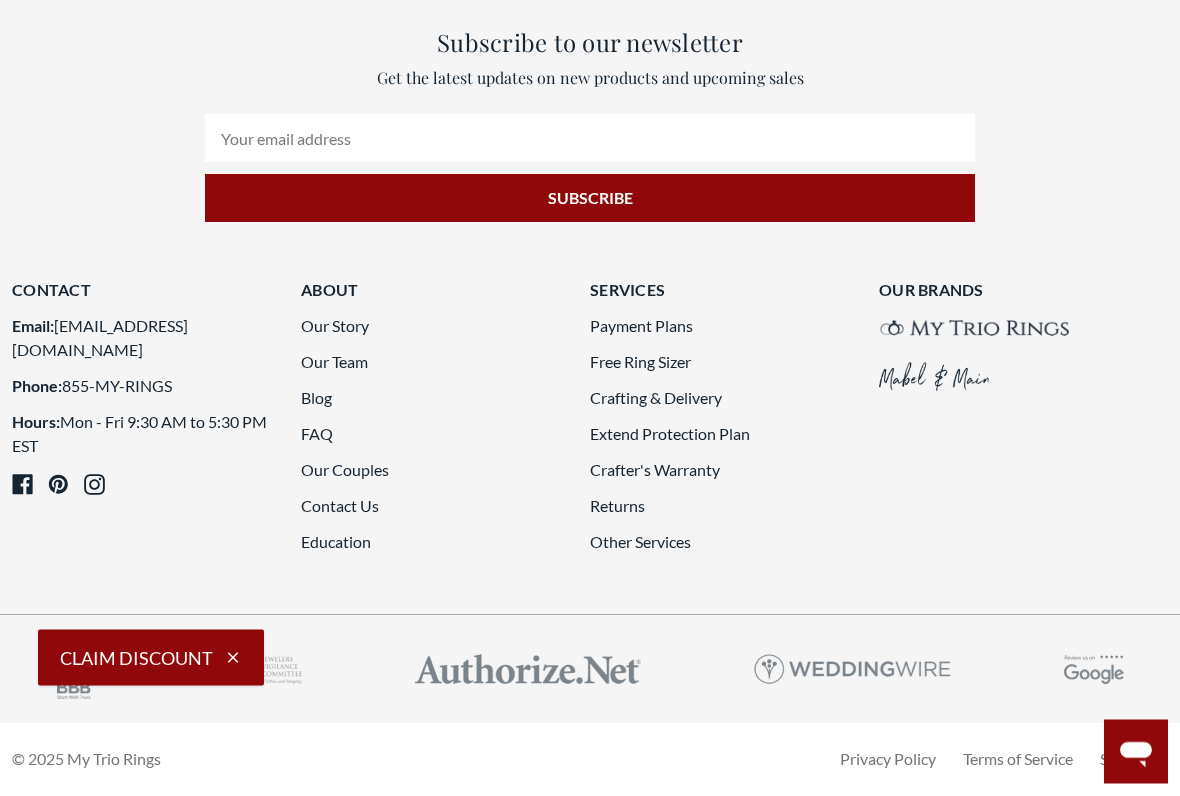 click at bounding box center (833, -165) 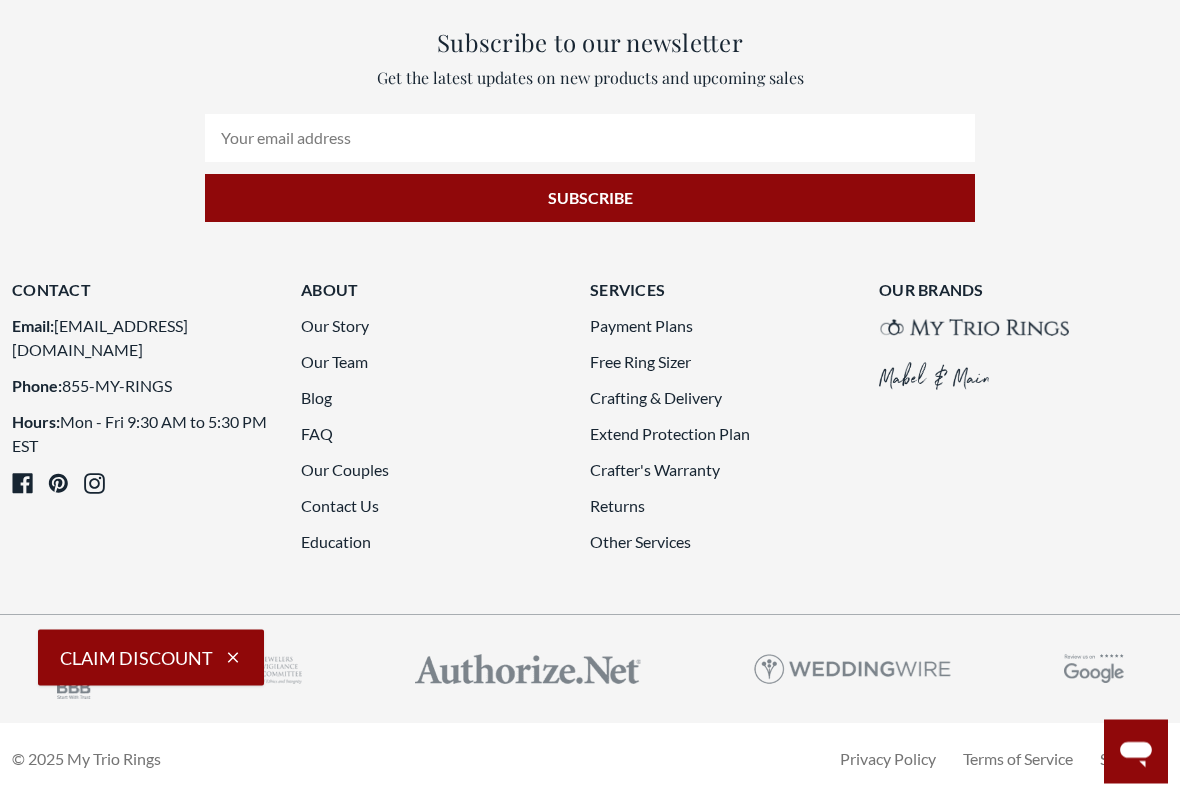 scroll, scrollTop: 4581, scrollLeft: 0, axis: vertical 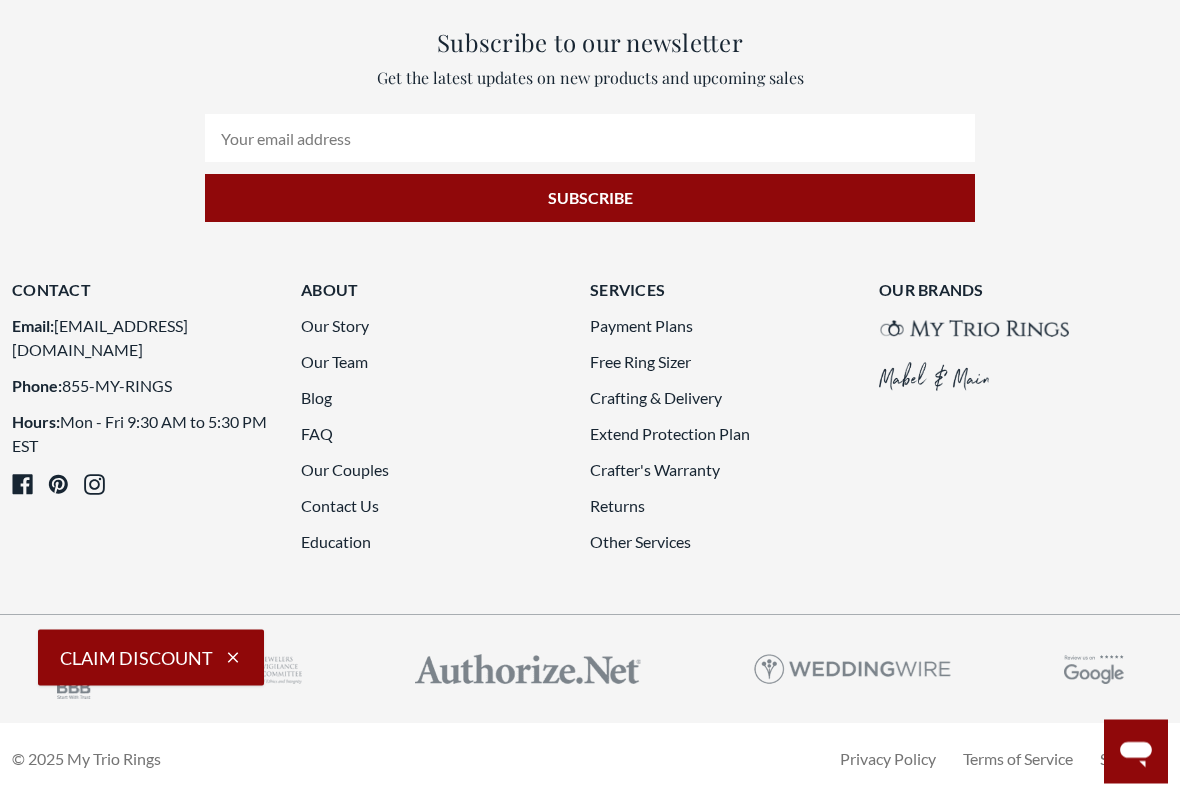 click on "4" 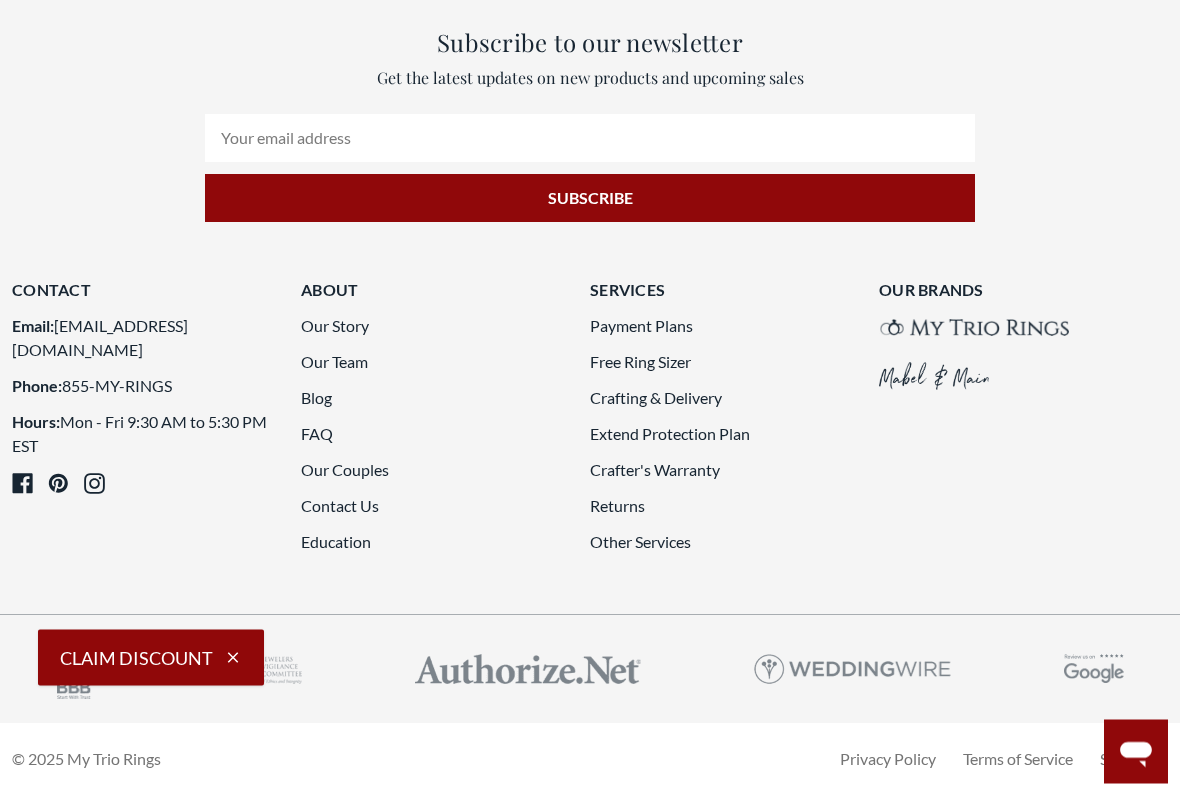 scroll, scrollTop: 3873, scrollLeft: 0, axis: vertical 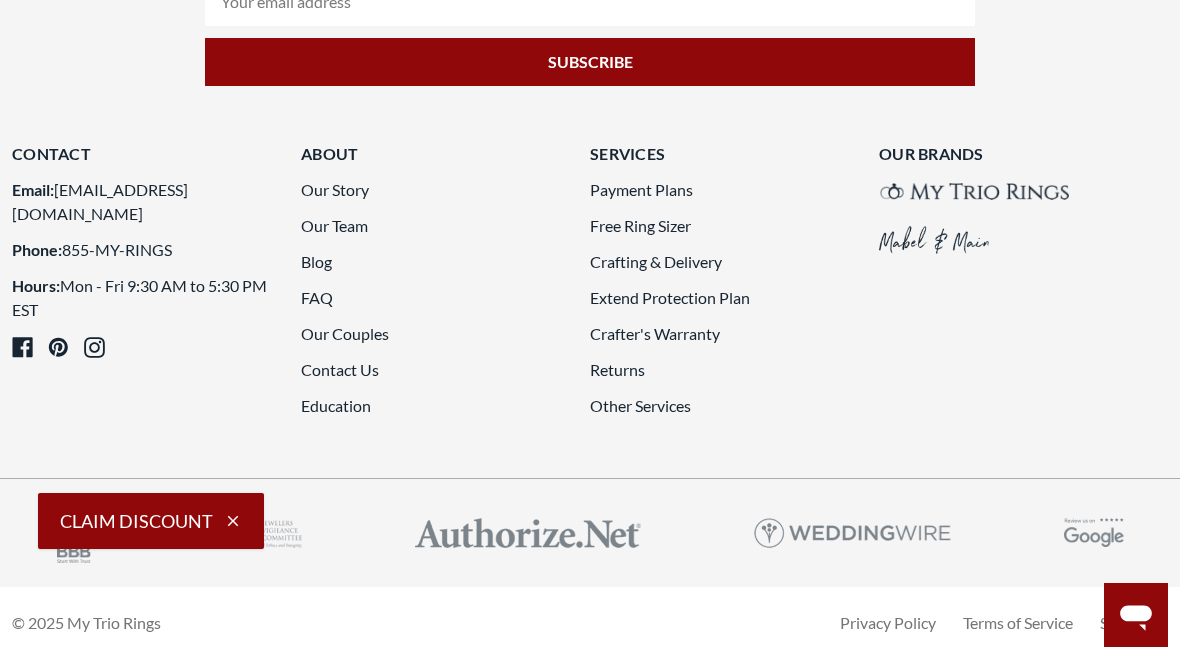 click on "5" 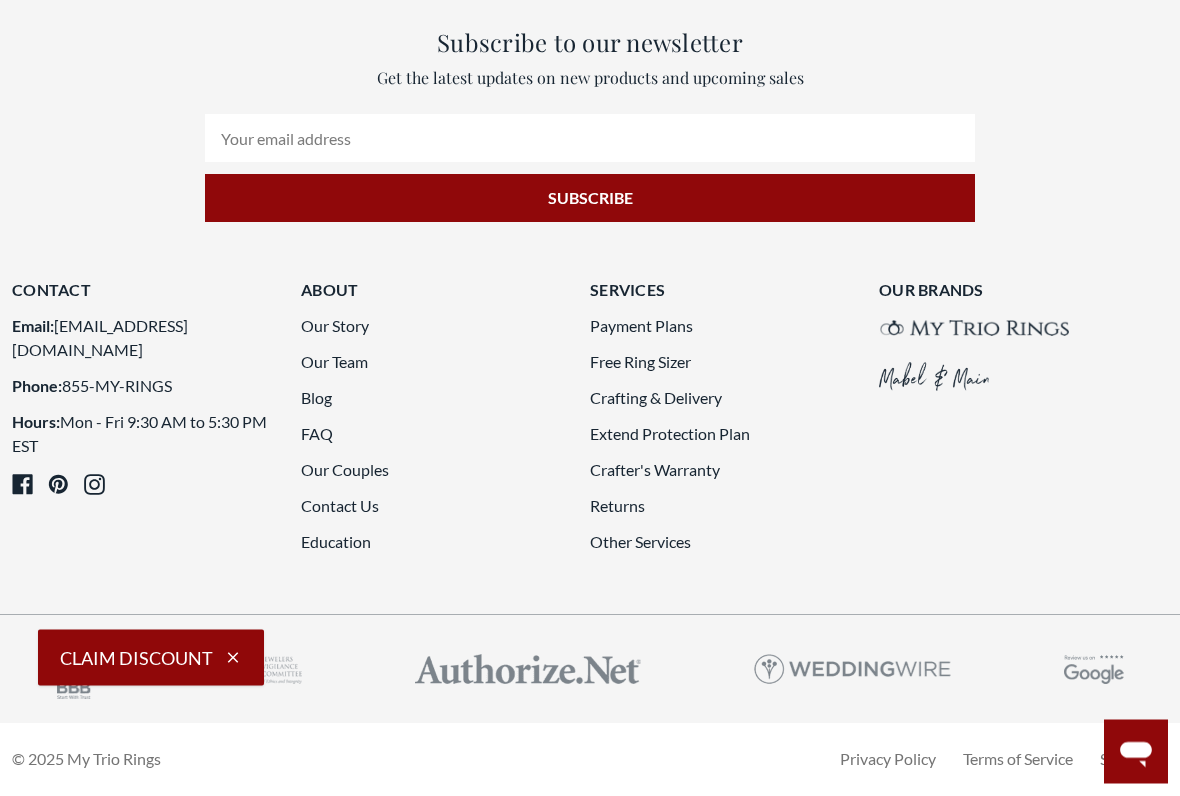 scroll, scrollTop: 4276, scrollLeft: 0, axis: vertical 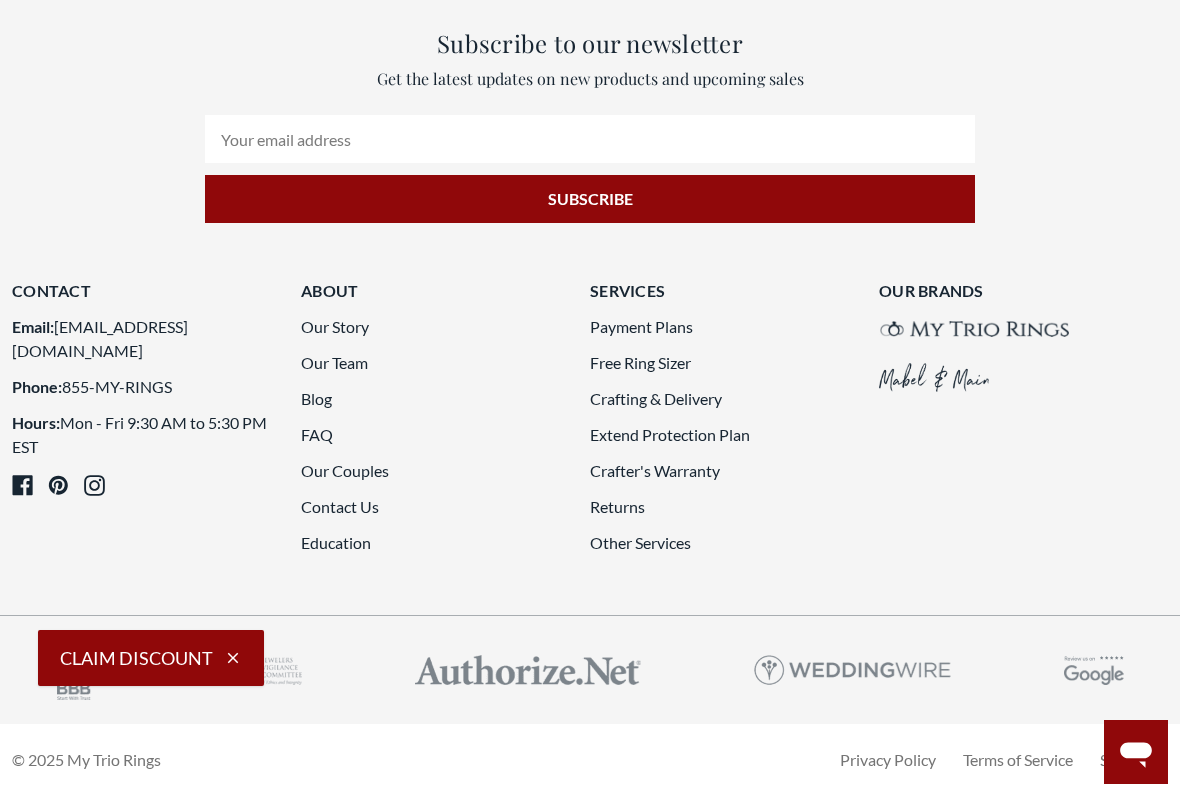 click on "1   ...       3     4     5     6     7                                                                                                                                                                                                                               ...   63" 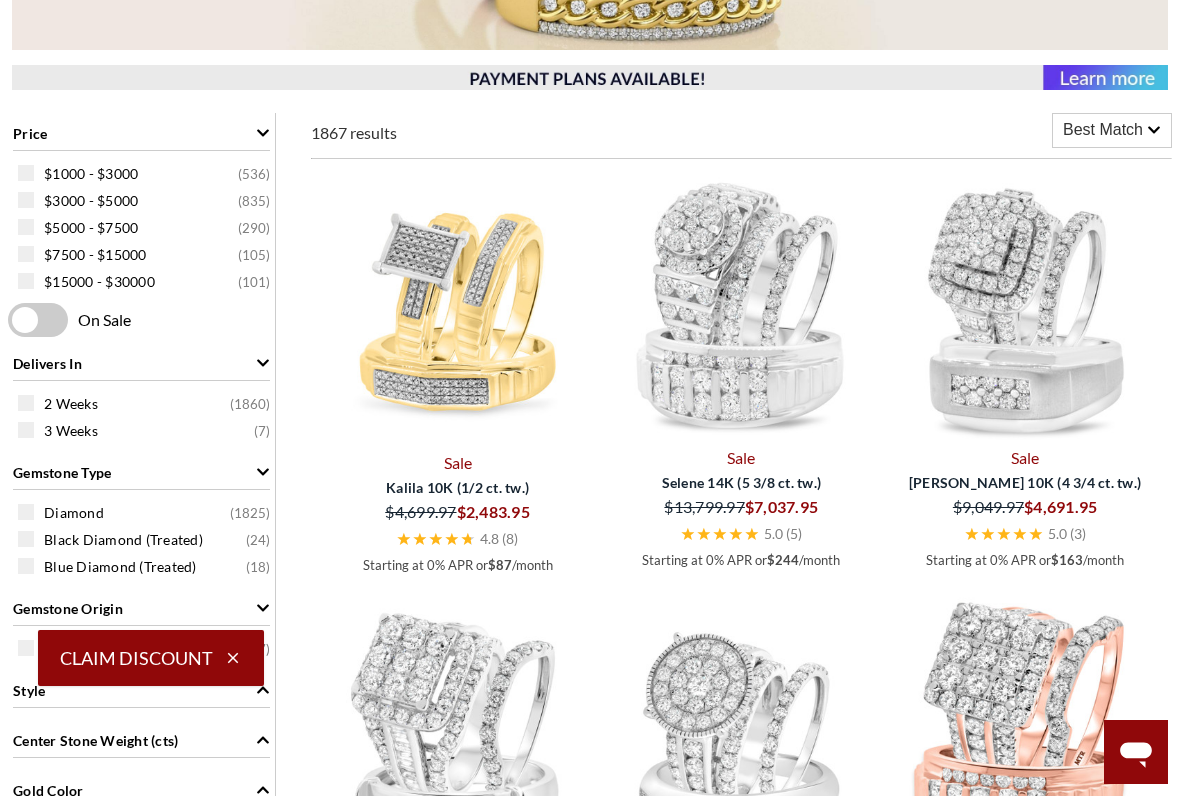 scroll, scrollTop: 571, scrollLeft: 0, axis: vertical 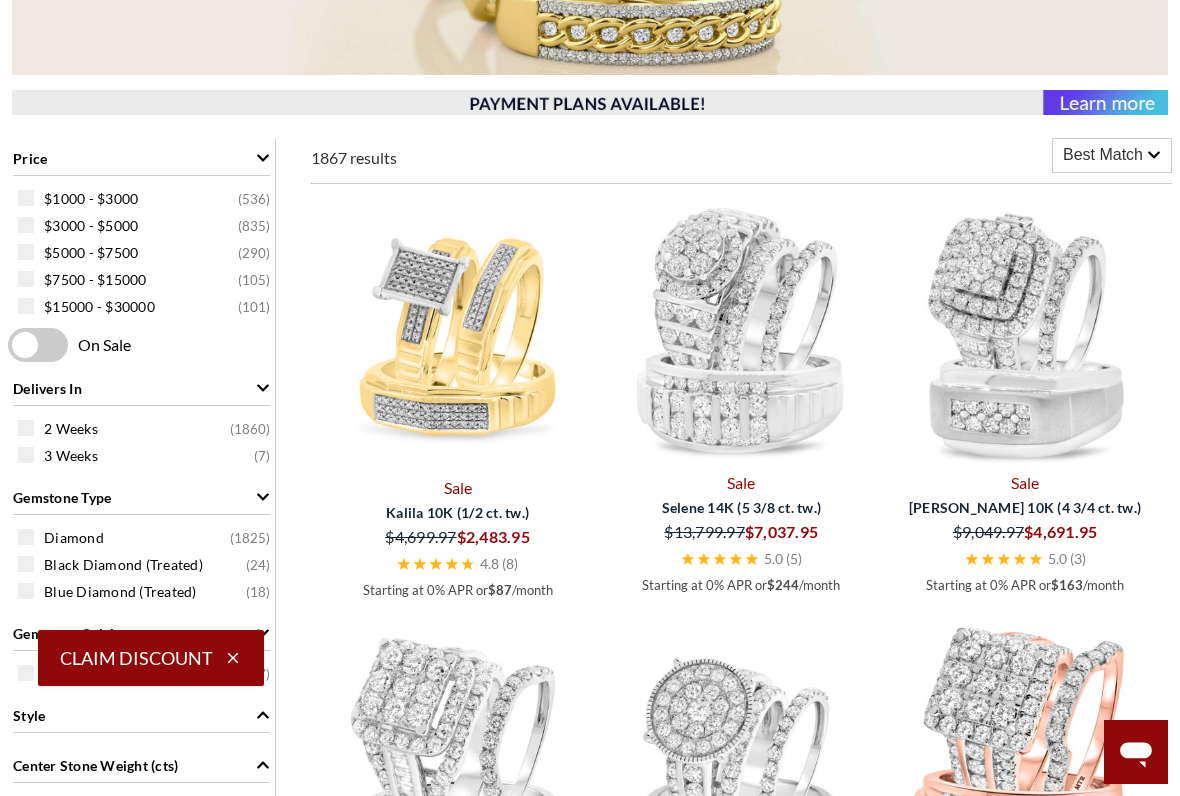 click on "$1000 - $3000   ( 536 )     $3000 - $5000   ( 835 )     $5000 - $7500   ( 290 )     $7500 - $15000   ( 105 )     $15000 - $30000   ( 101 )" at bounding box center (141, 252) 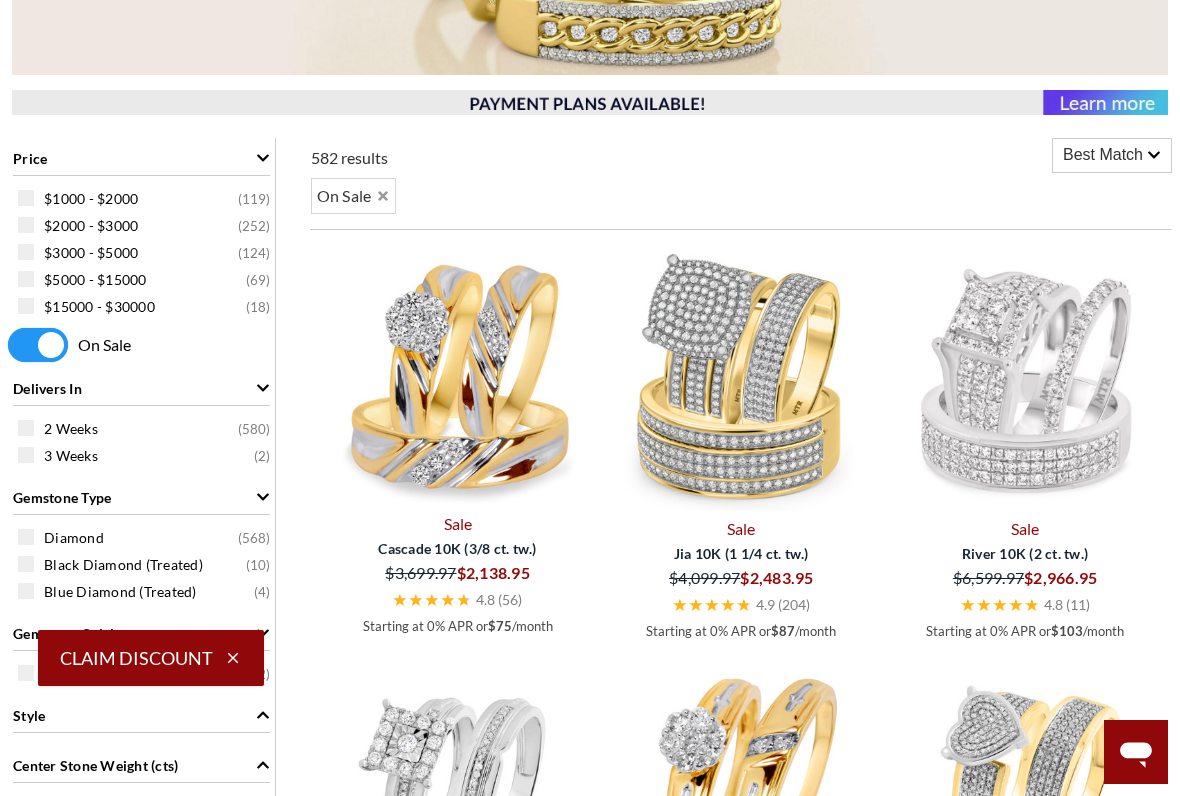 click at bounding box center (26, 198) 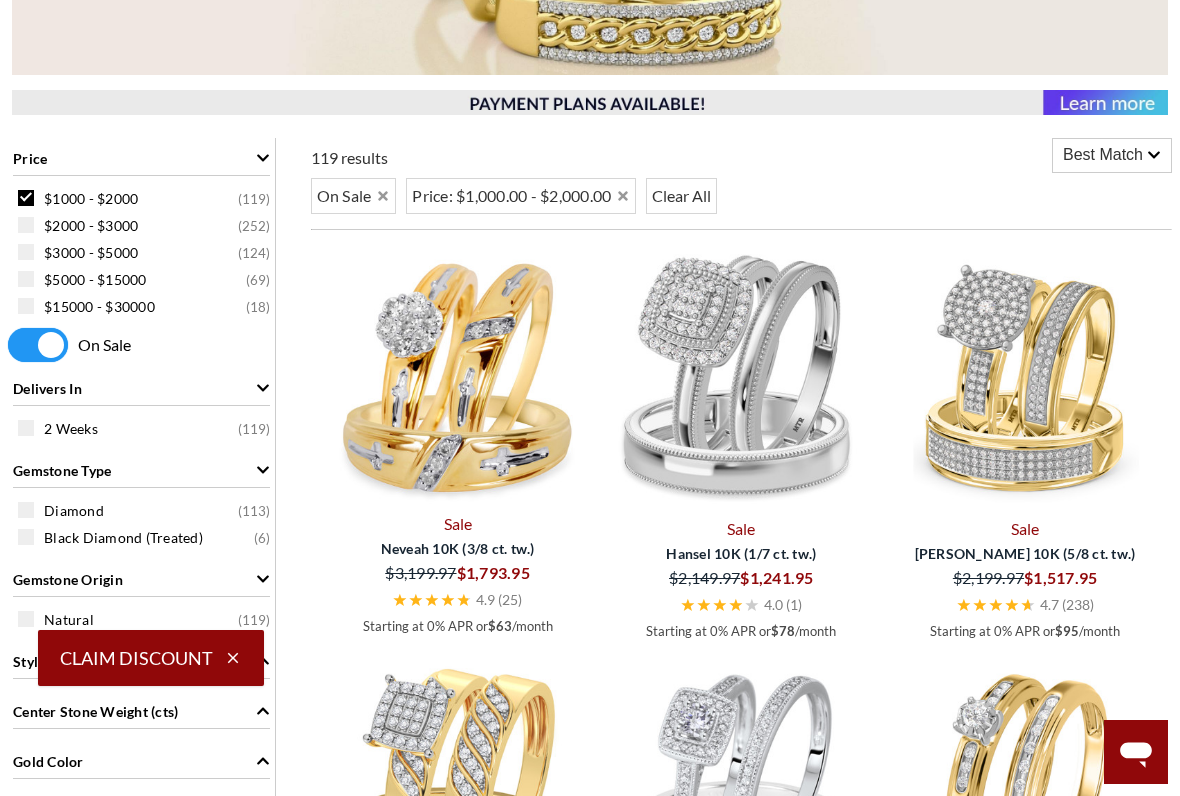 click on "Gemstone Origin" at bounding box center [141, 578] 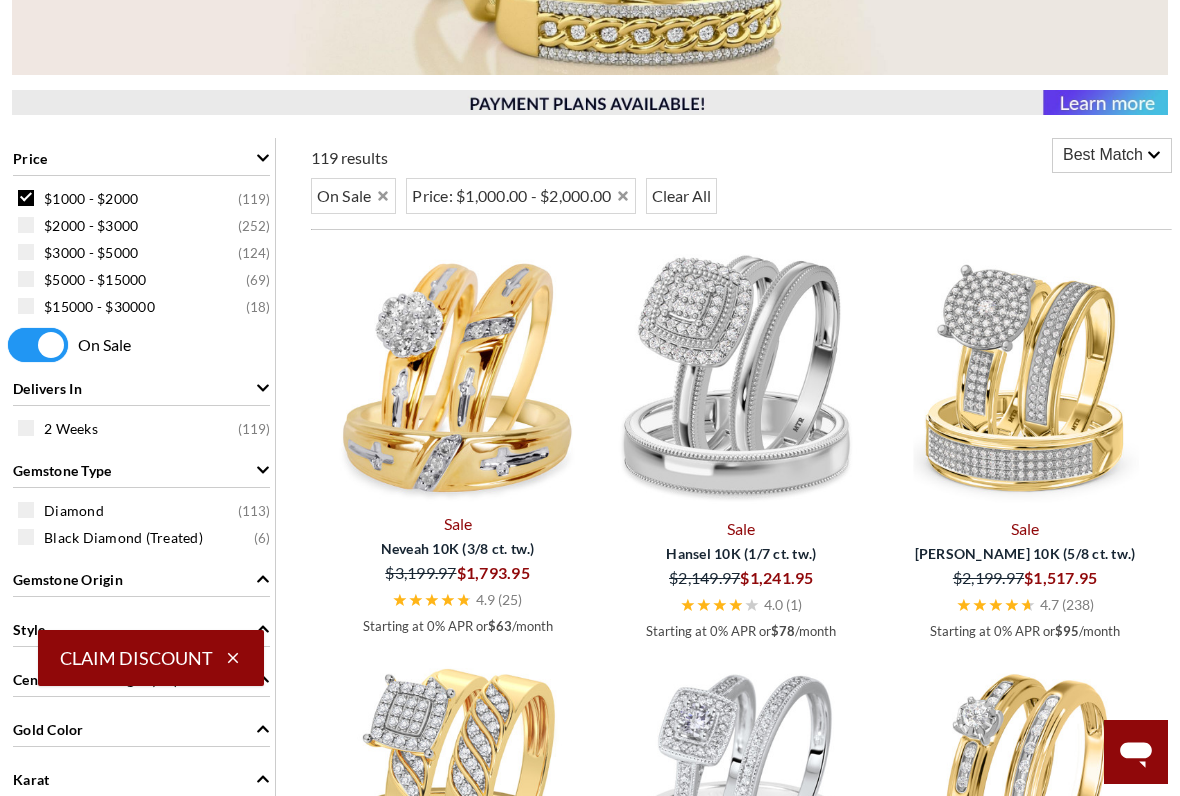 click on "Diamond   ( 113 )     Black Diamond (Treated)   ( 6 )" at bounding box center [141, 523] 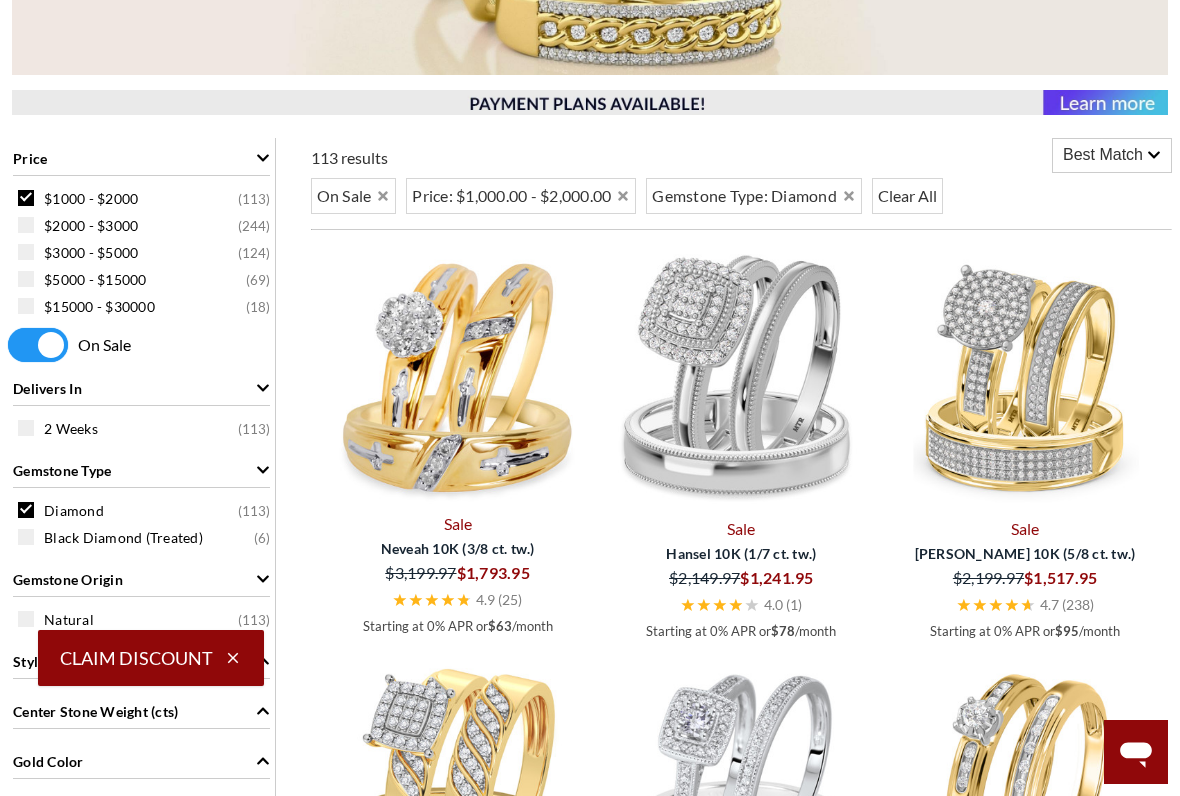 click on "Price             $1000 - $2000   ( 113 )     $2000 - $3000   ( 244 )     $3000 - $5000   ( 124 )     $5000 - $15000   ( 69 )     $15000 - $30000   ( 18 )       On Sale Delivers [DATE]   ( 113 )   Gemstone Type             Diamond   ( 113 )     Black Diamond (Treated)   ( 6 )   Gemstone Origin             Natural   ( 113 )   Style             Cluster   ( 51 )     Halo   ( 24 )     Side Stones   ( 24 )     Three Stone   ( 7 )     Vintage   ( 6 )     Solitaire   ( 1 )   Center Stone Weight (cts)             0   ( 29 )     1/4   ( 6 )     1/3   ( 1 )     1/5   ( 2 )   Gold Color             White   ( 50 )     Yellow   ( 44 )     Rose   ( 19 )   Karat             10k   ( 89 )     14k   ( 24 )   Total Carat Weight (cttw)             1 Carat   ( 6 )     1/2 Carat   ( 45 )     1/4 Carat   ( 58 )     1 1/2 Carat   ( 8 )     3/4 Carat   ( 13 )   Collection Name             Huit Collection   ( 44 )     Moroccan Nights Collection   ( 6 )     [PERSON_NAME]   ( 3 )     Full Brilliance Collection   ( 2" 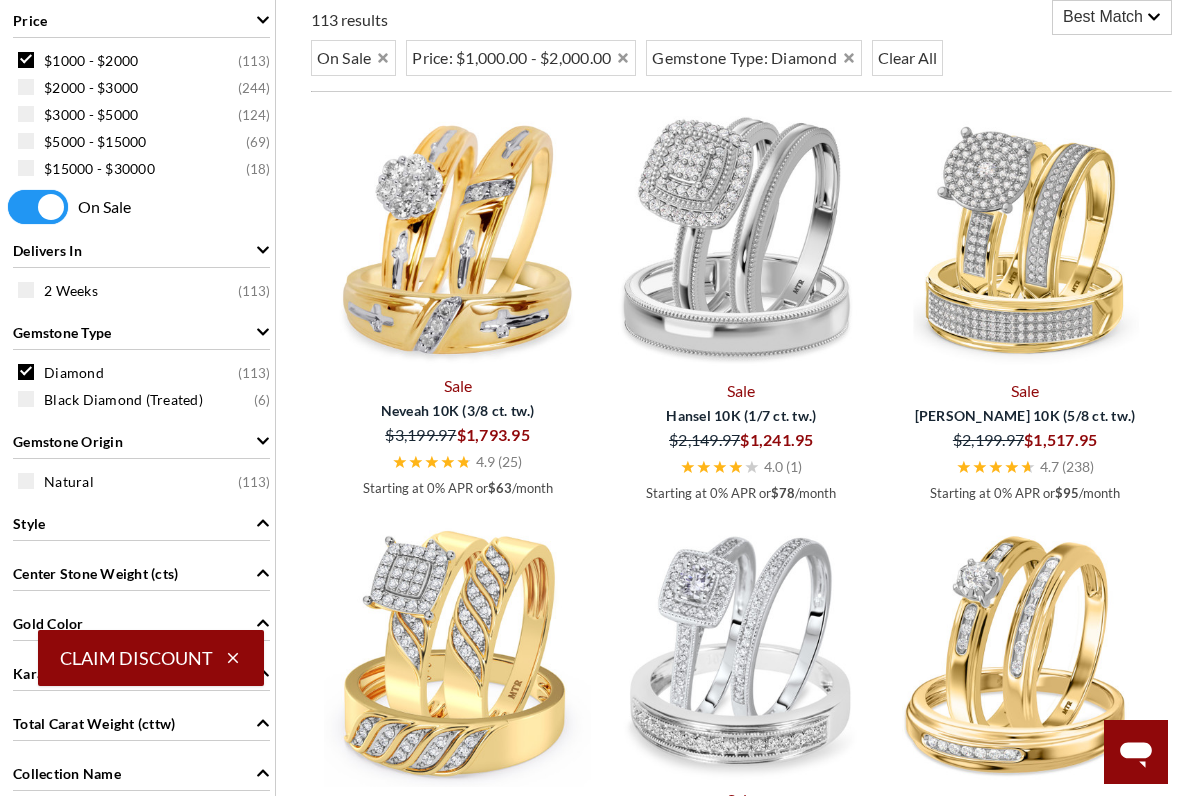 click at bounding box center (26, 290) 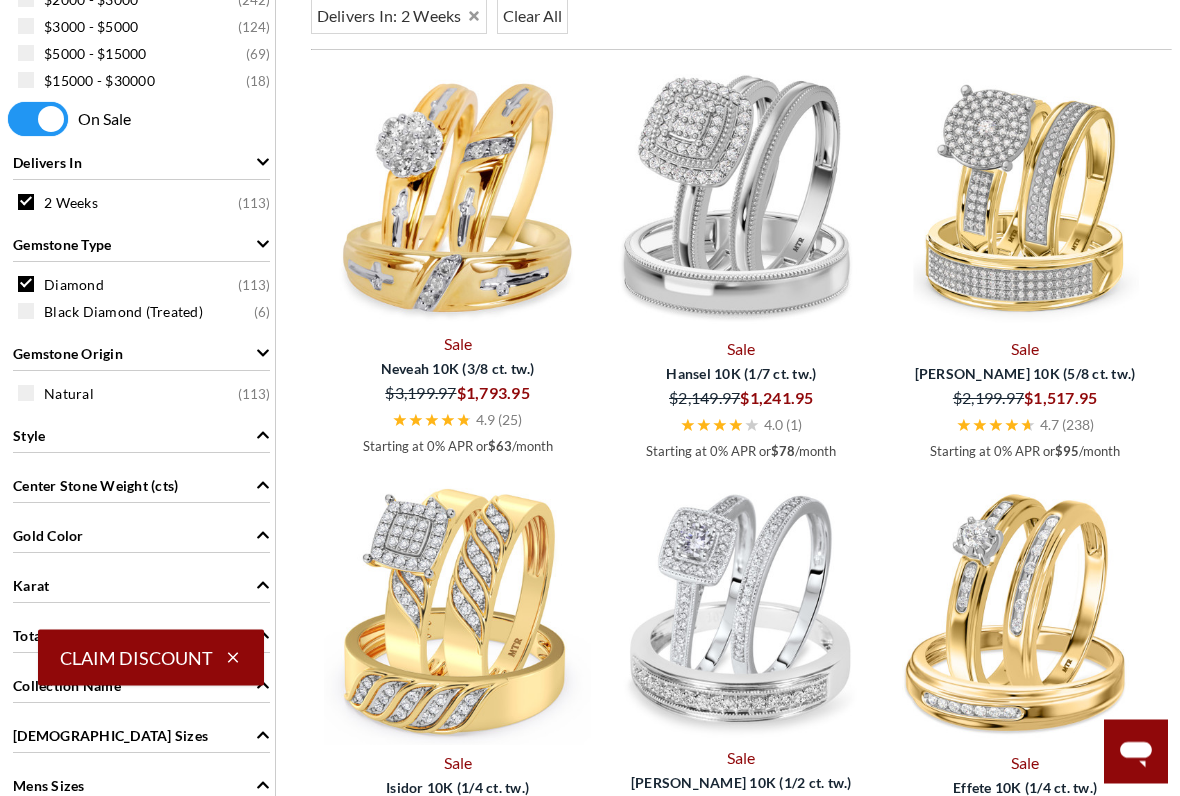 scroll, scrollTop: 826, scrollLeft: 0, axis: vertical 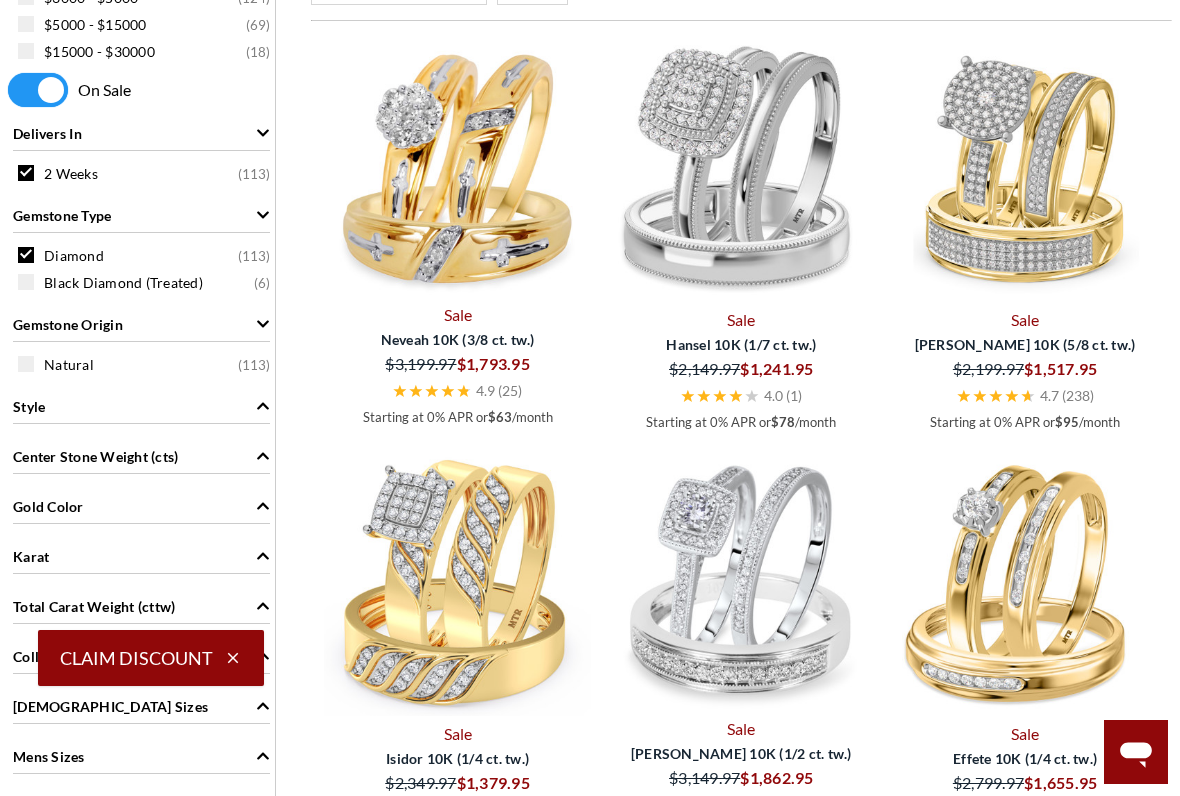 click at bounding box center (26, 364) 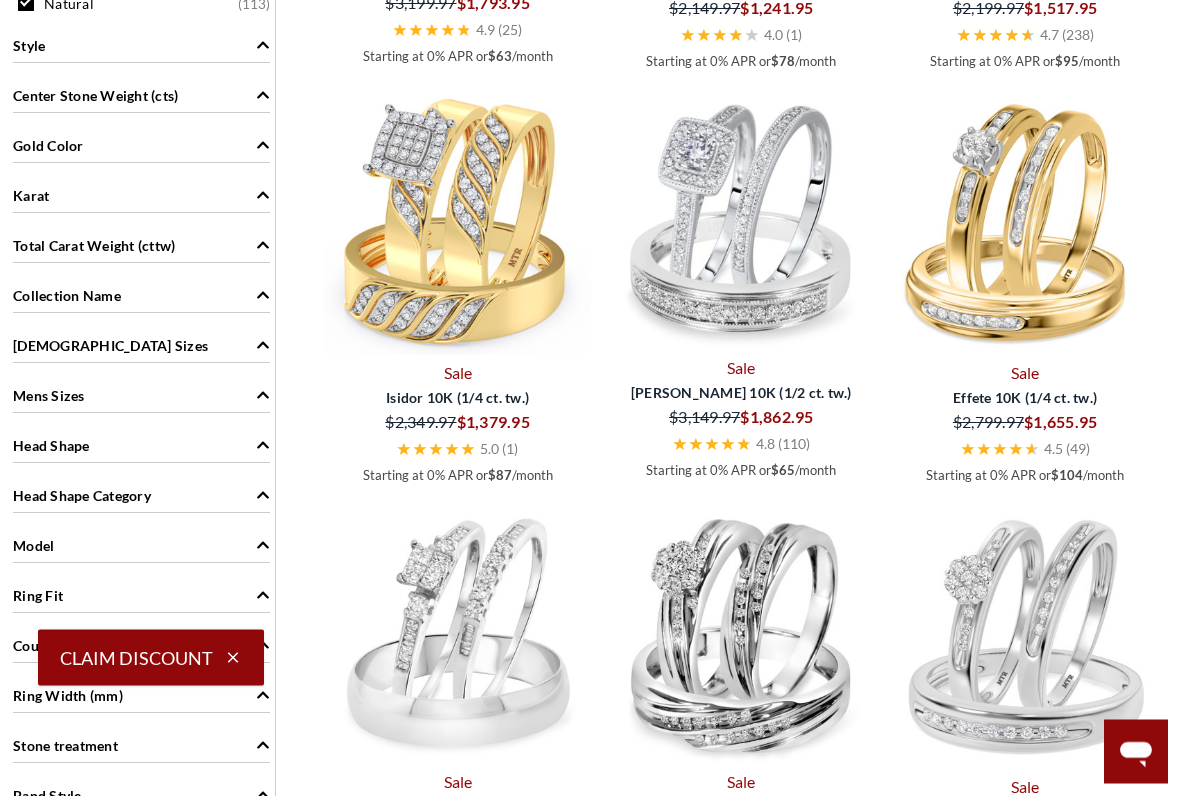 scroll, scrollTop: 1190, scrollLeft: 0, axis: vertical 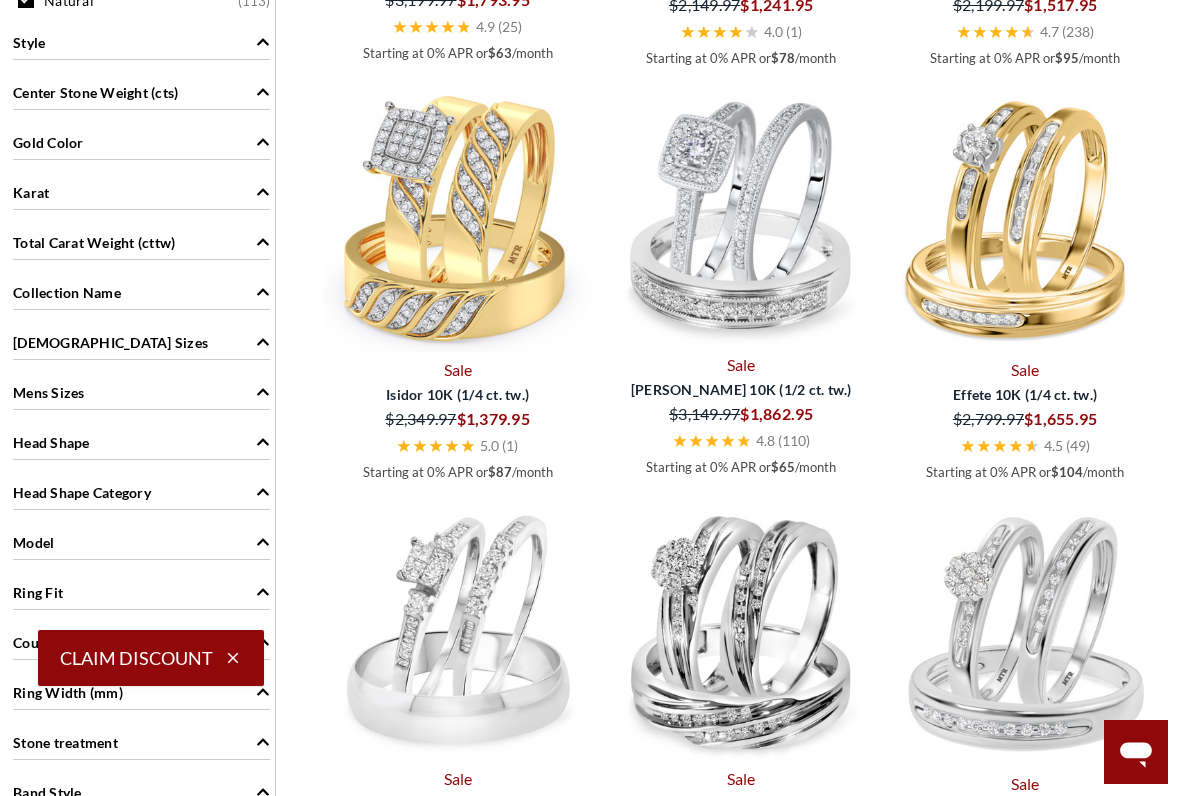 click on "Head Shape" at bounding box center (141, 441) 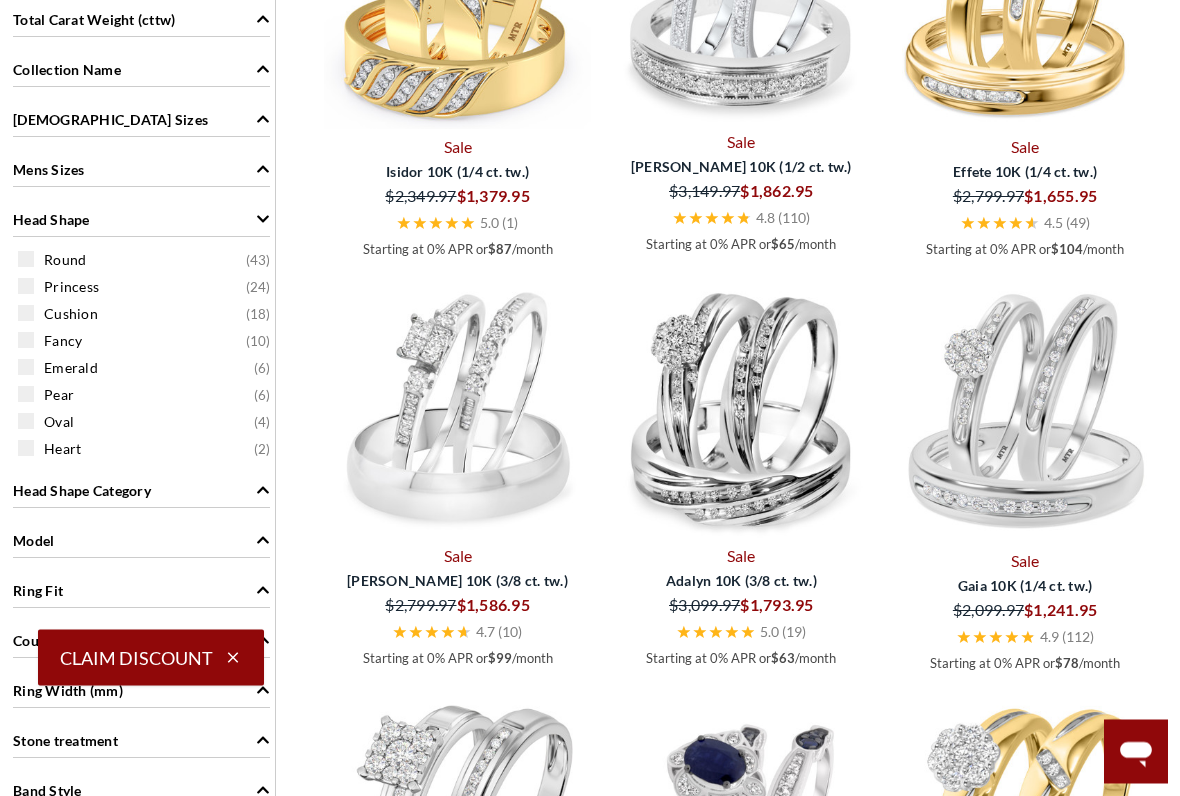 scroll, scrollTop: 1414, scrollLeft: 0, axis: vertical 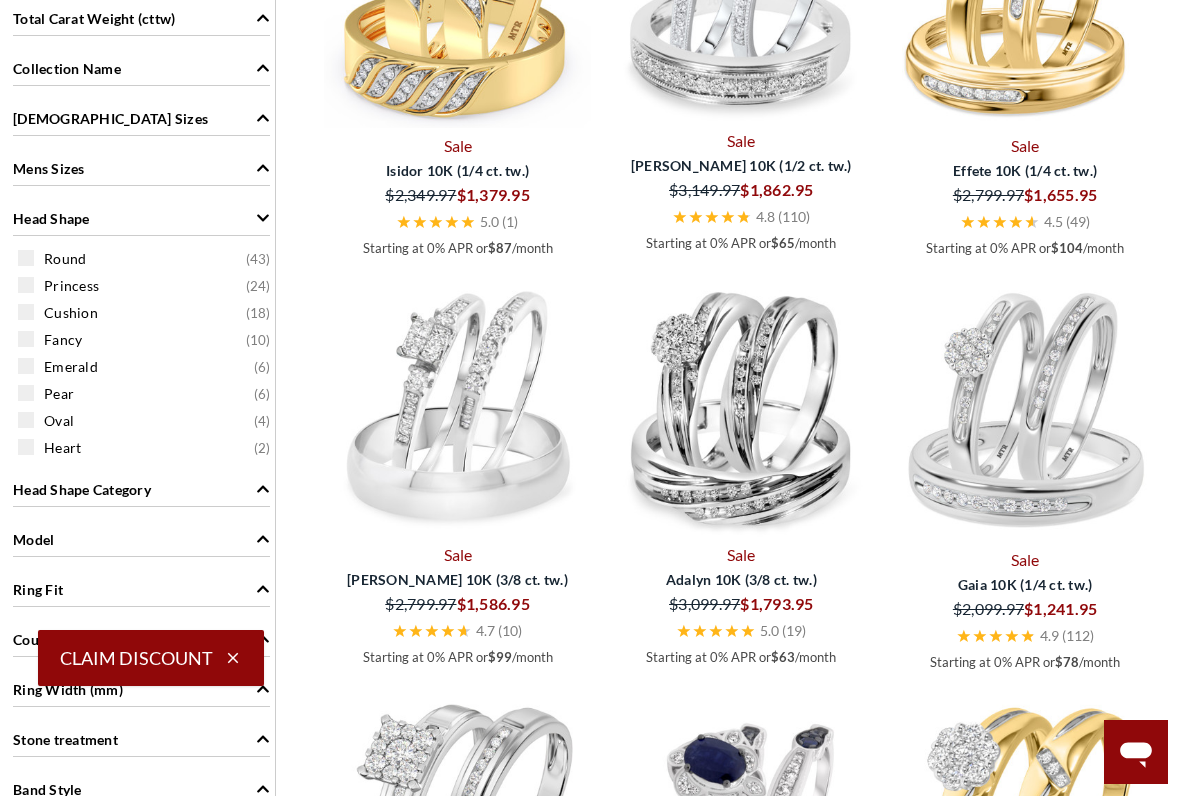 click at bounding box center [26, 258] 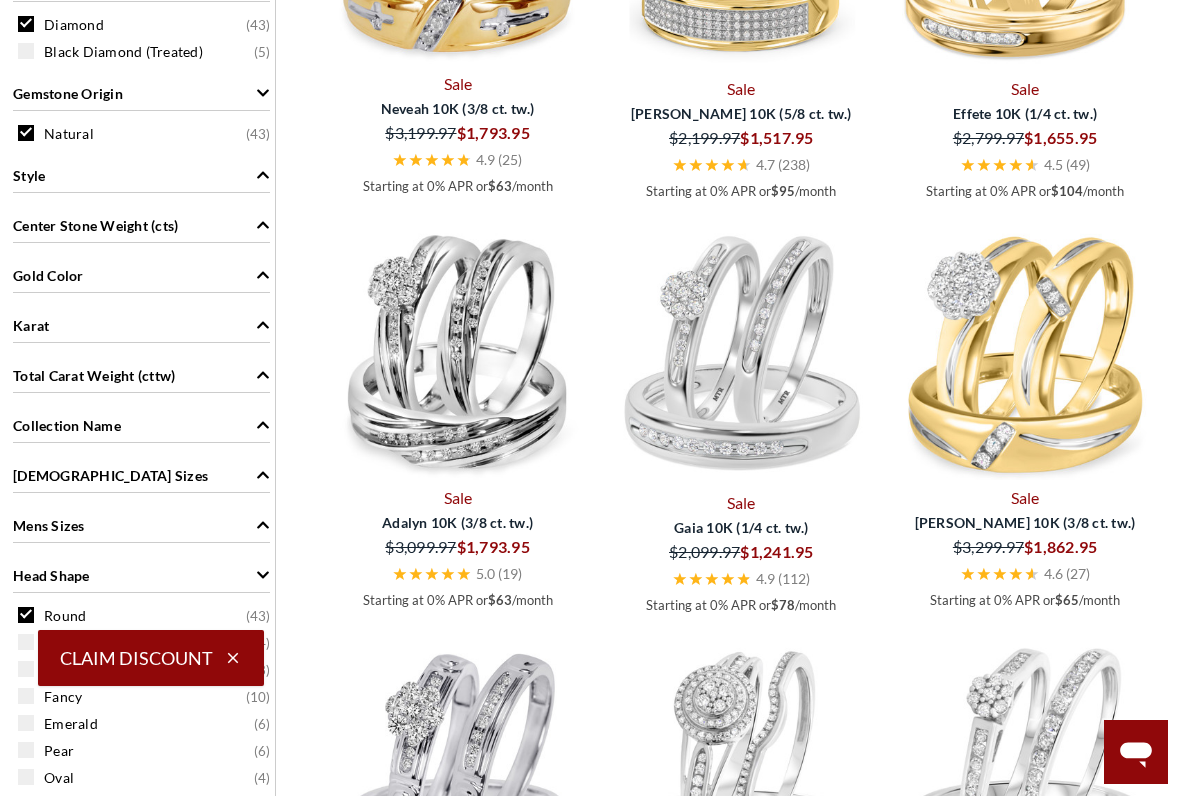 scroll, scrollTop: 1052, scrollLeft: 0, axis: vertical 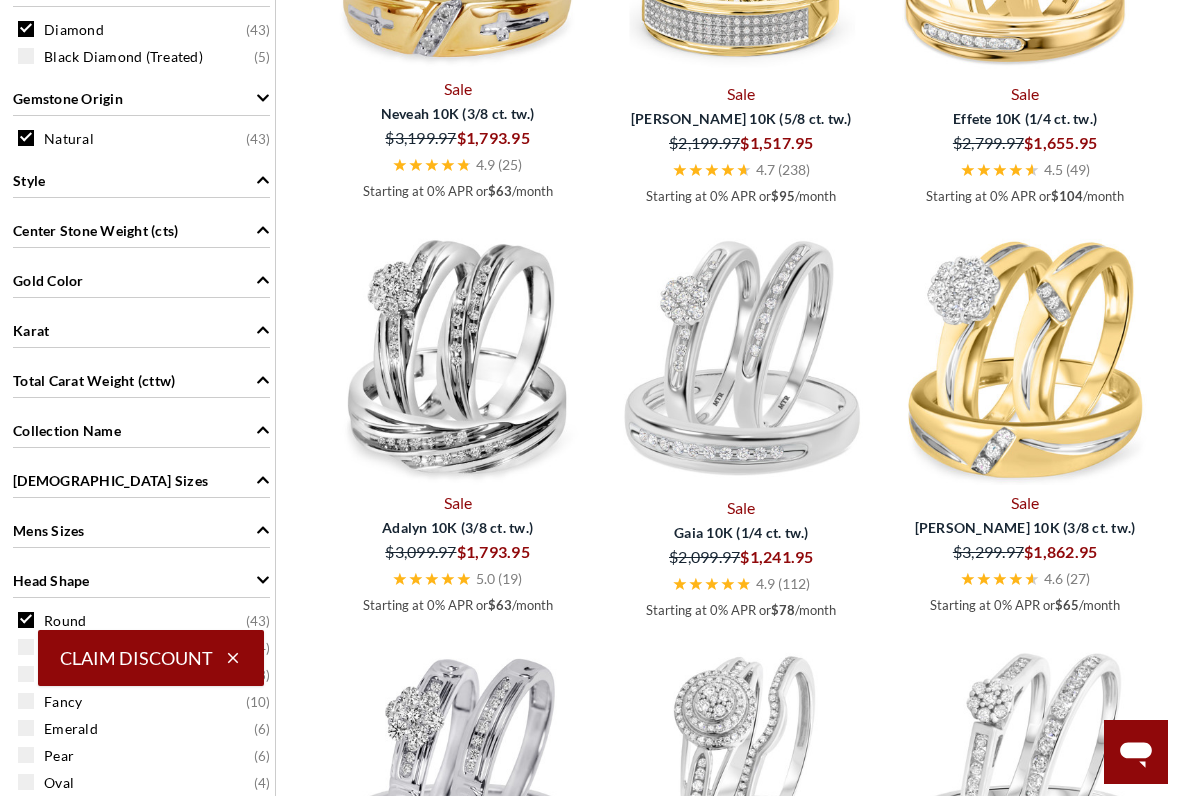 click 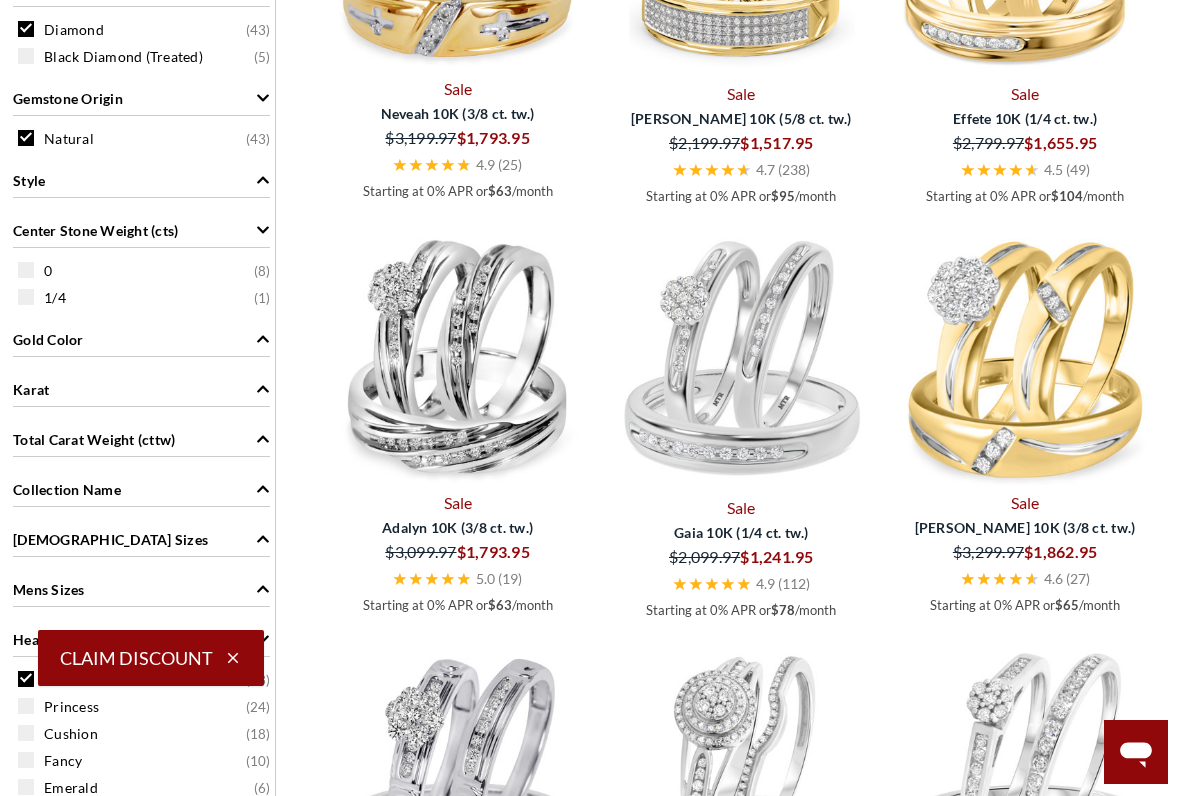 click at bounding box center [26, 297] 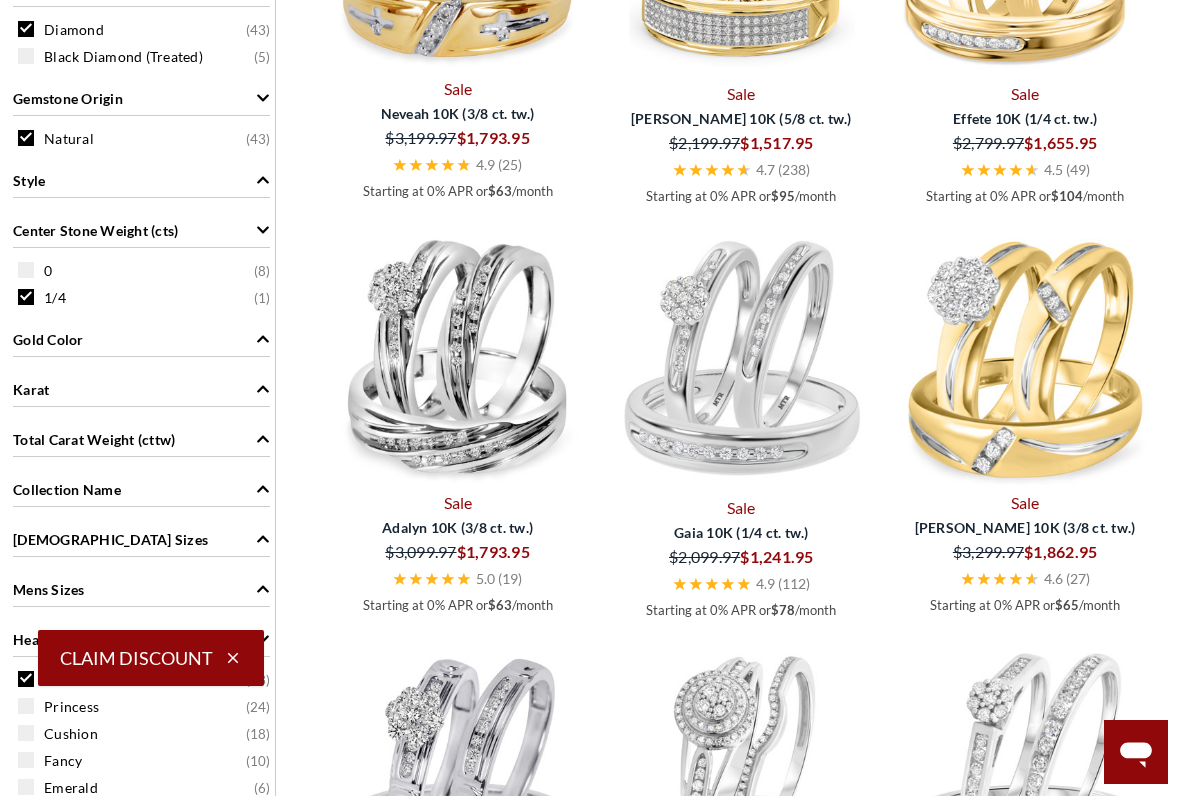 scroll, scrollTop: 686, scrollLeft: 0, axis: vertical 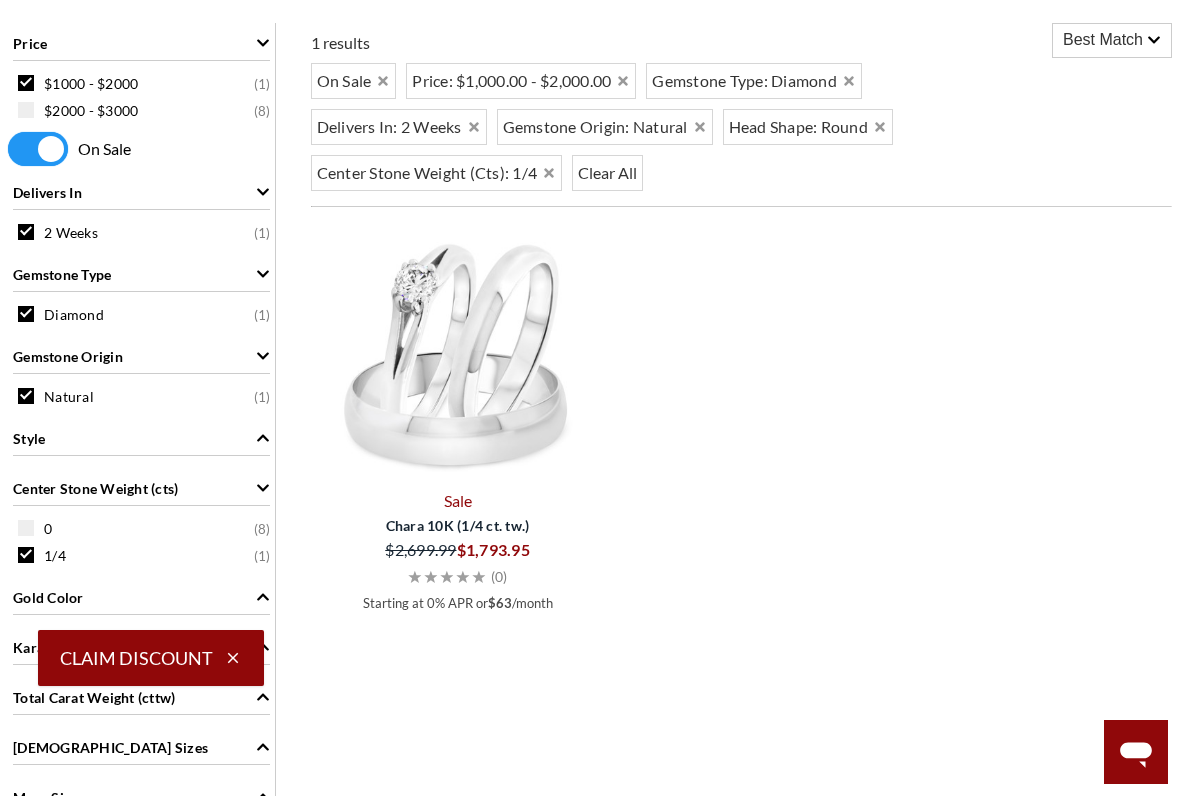 click on "0   ( 8 )" at bounding box center (146, 528) 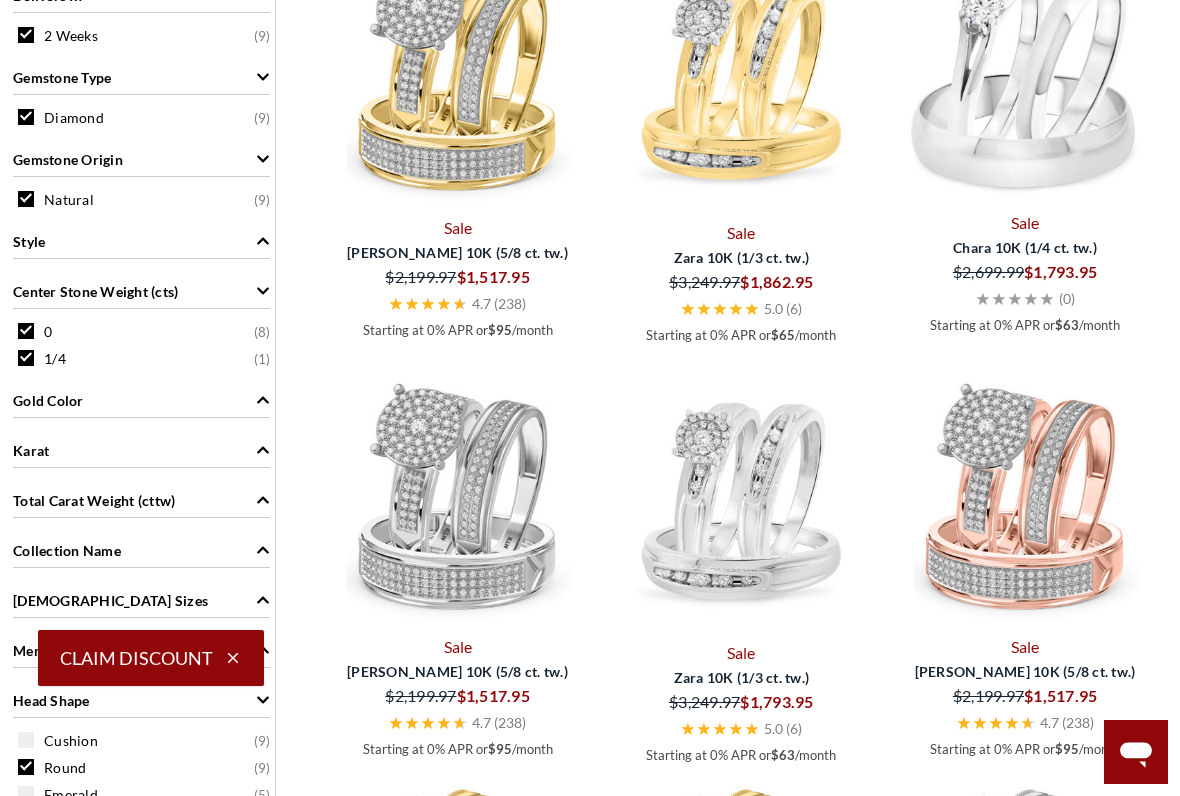 scroll, scrollTop: 964, scrollLeft: 0, axis: vertical 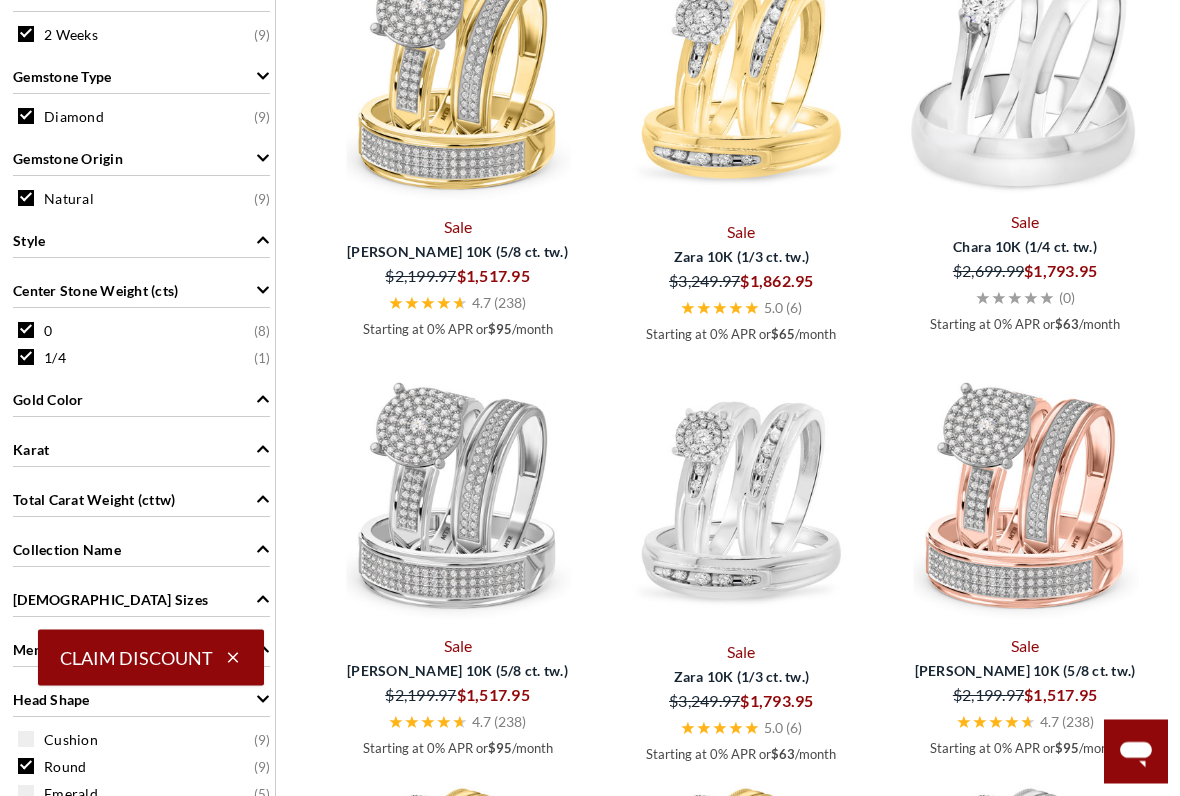 click on "Karat" at bounding box center [31, 450] 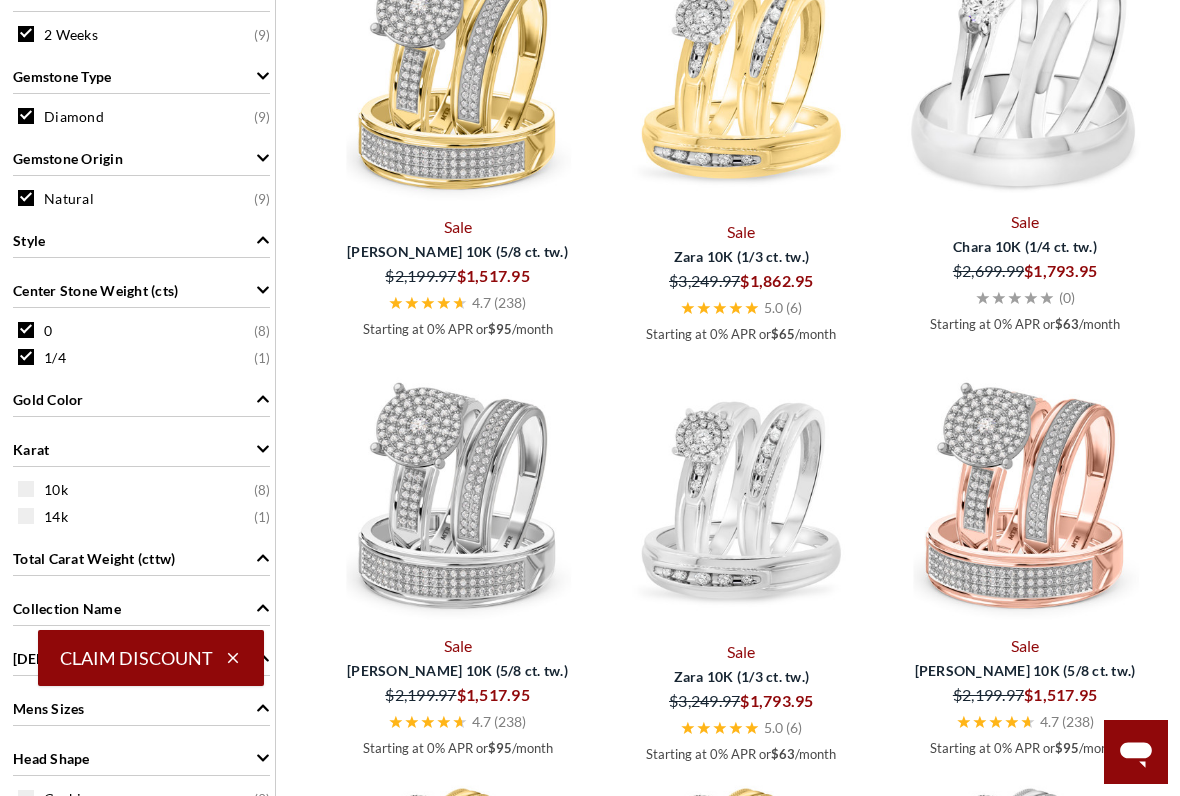 click on "10k   ( 8 )     14k   ( 1 )" at bounding box center (141, 502) 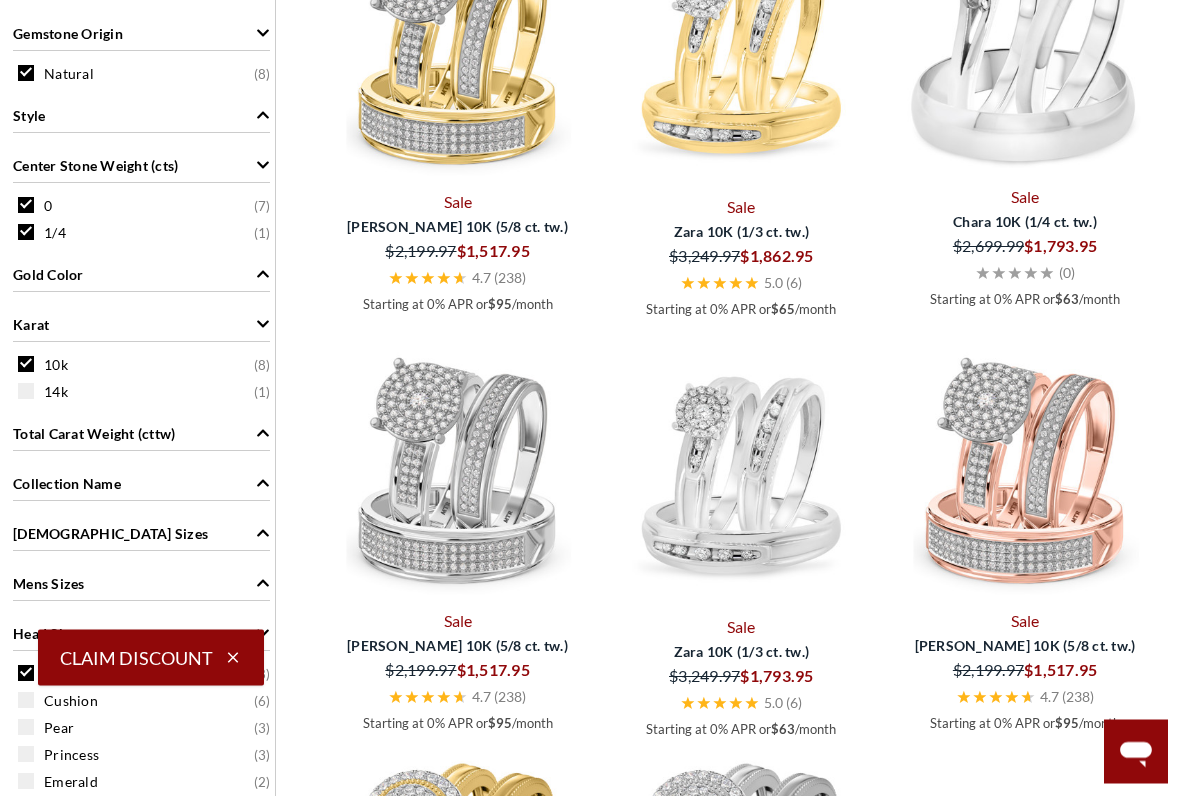 scroll, scrollTop: 1036, scrollLeft: 0, axis: vertical 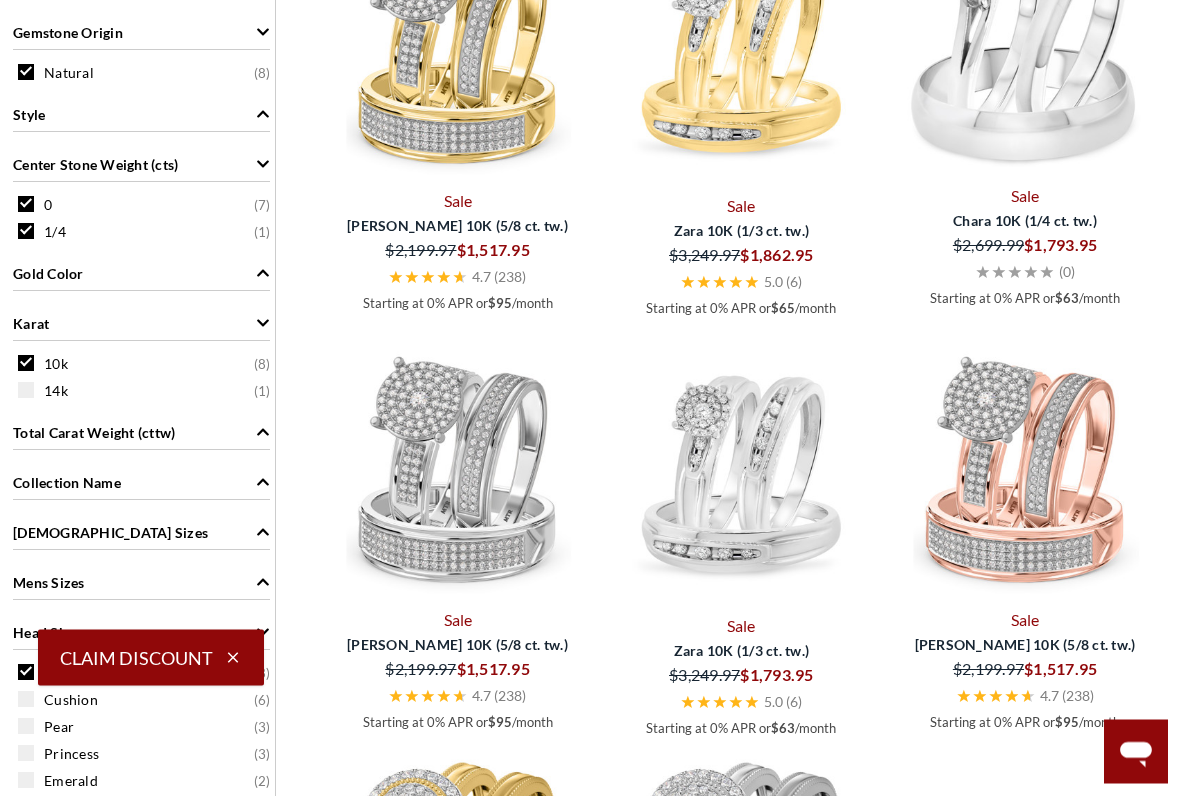 click on "Collection Name" at bounding box center [67, 483] 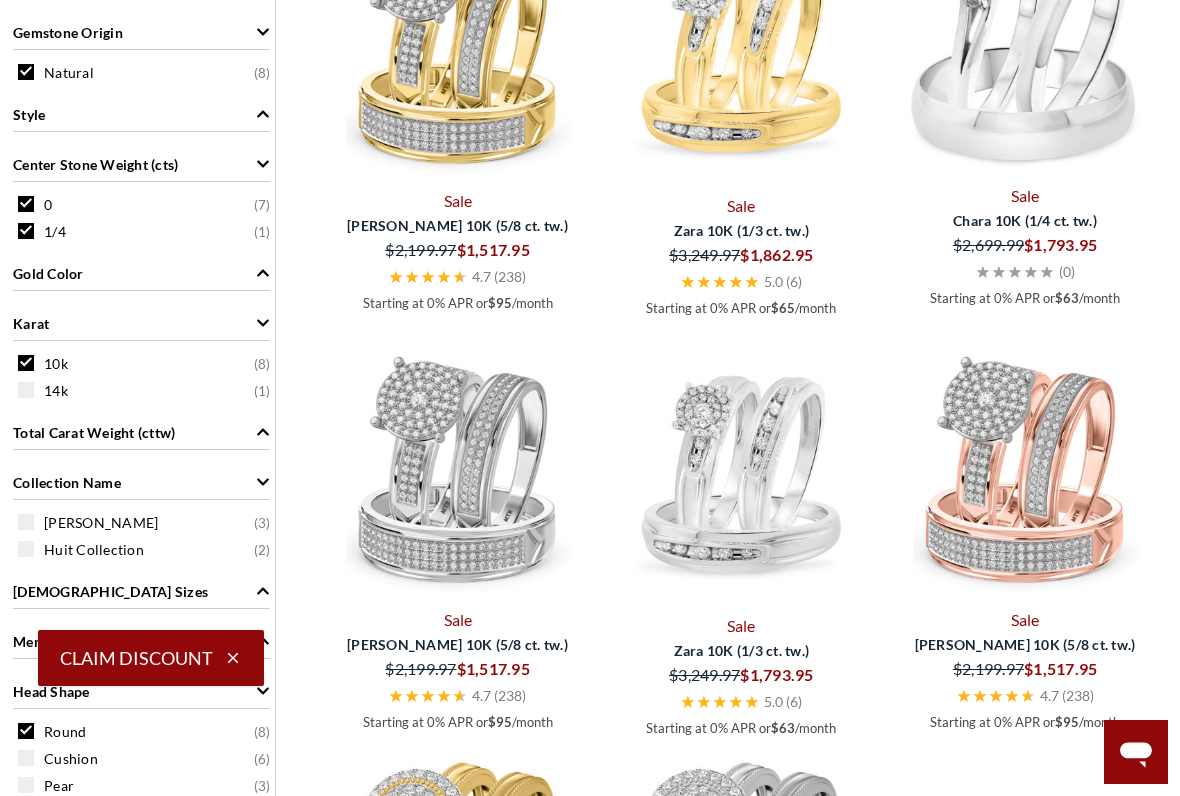 click at bounding box center (26, 522) 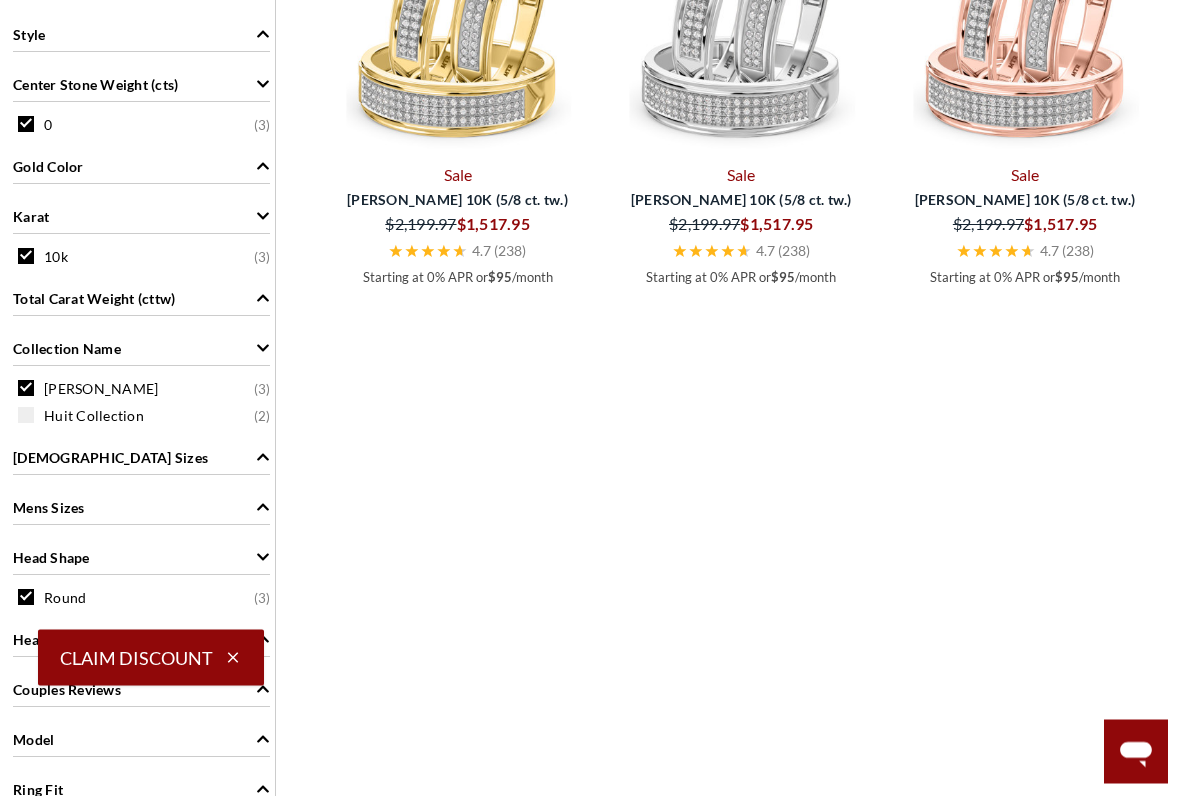 scroll, scrollTop: 1061, scrollLeft: 0, axis: vertical 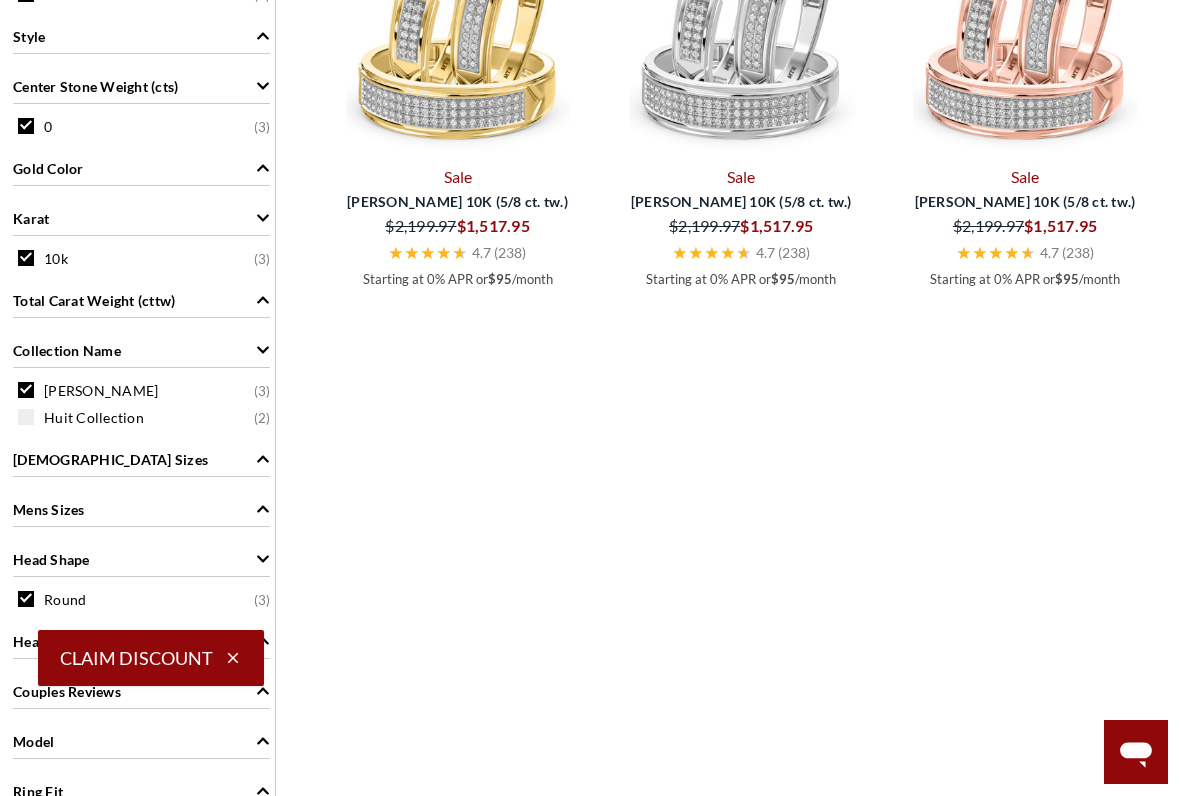 click on "[DEMOGRAPHIC_DATA] Sizes" at bounding box center (141, 458) 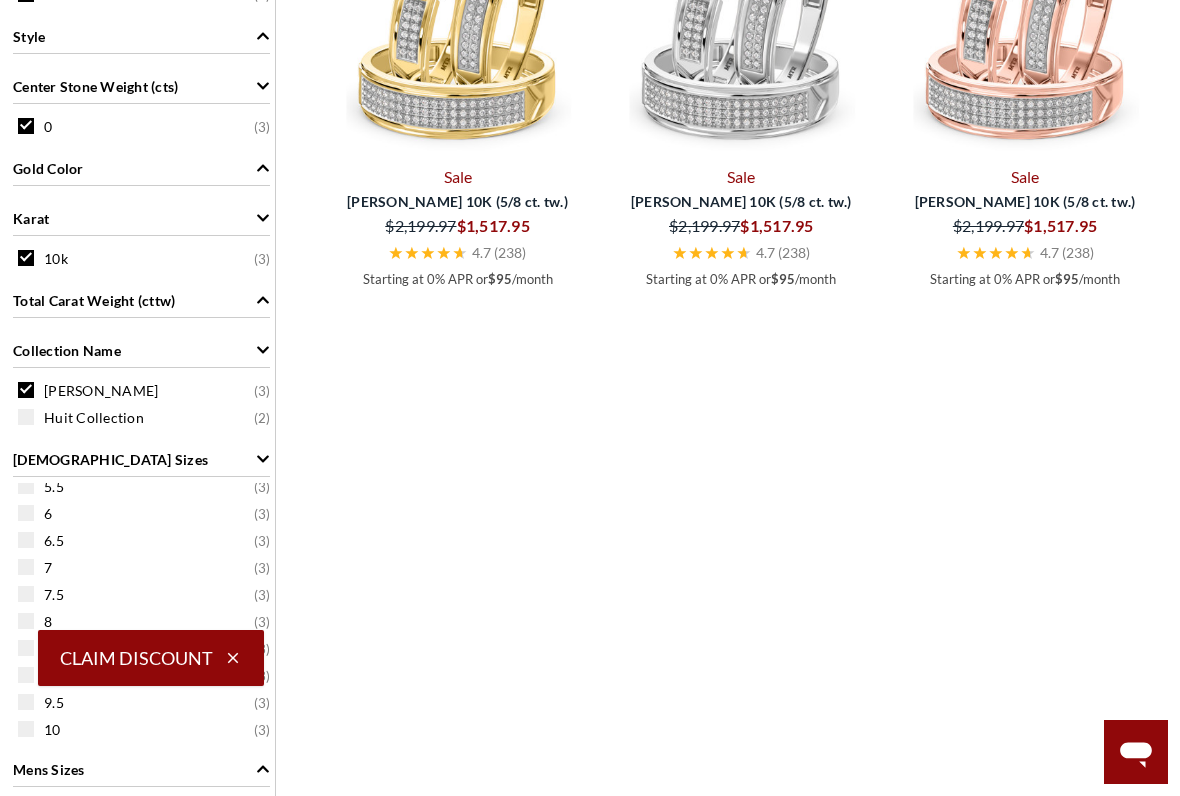 scroll, scrollTop: 147, scrollLeft: 0, axis: vertical 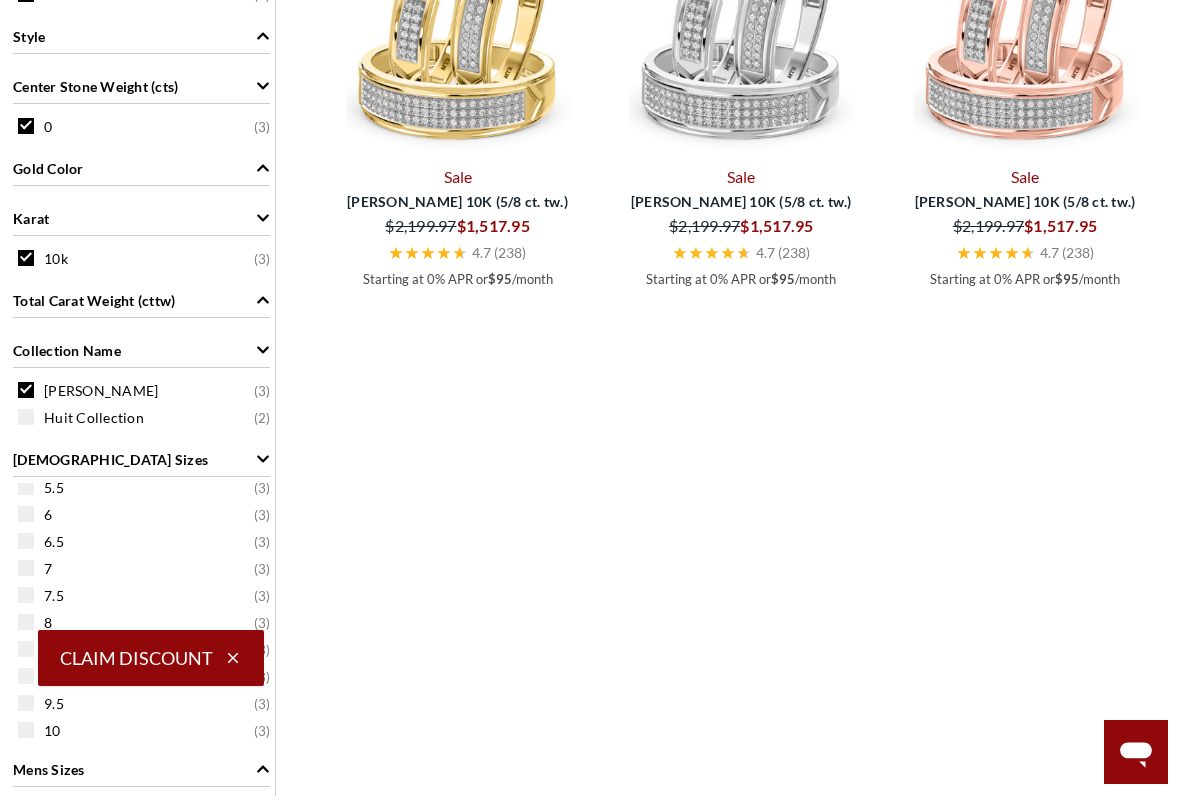 click at bounding box center (26, 568) 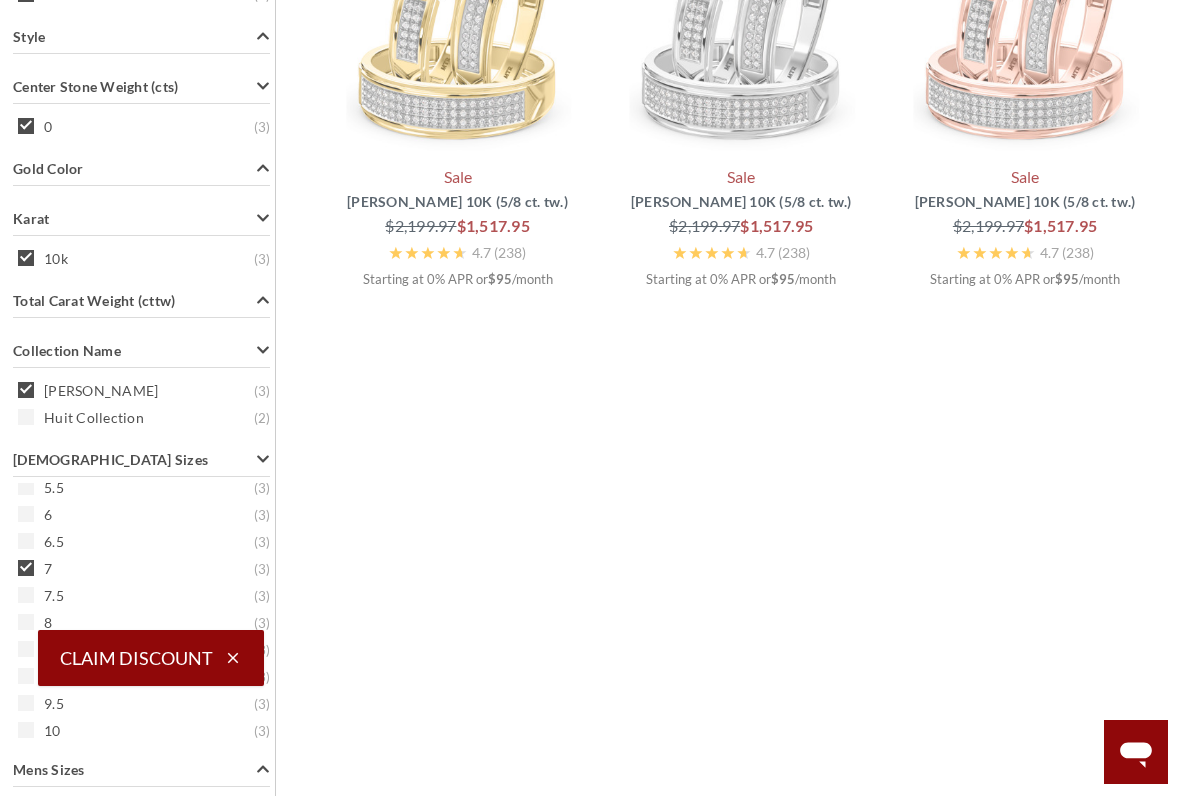 scroll, scrollTop: 686, scrollLeft: 0, axis: vertical 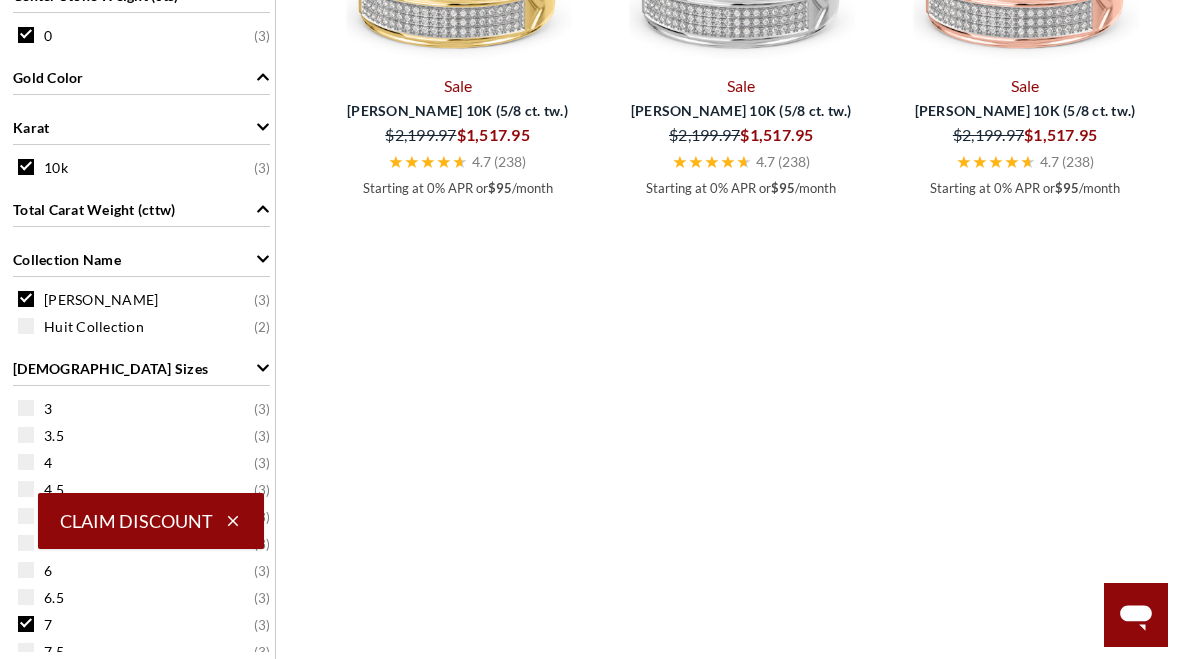 click on "Claim Discount" at bounding box center (151, 521) 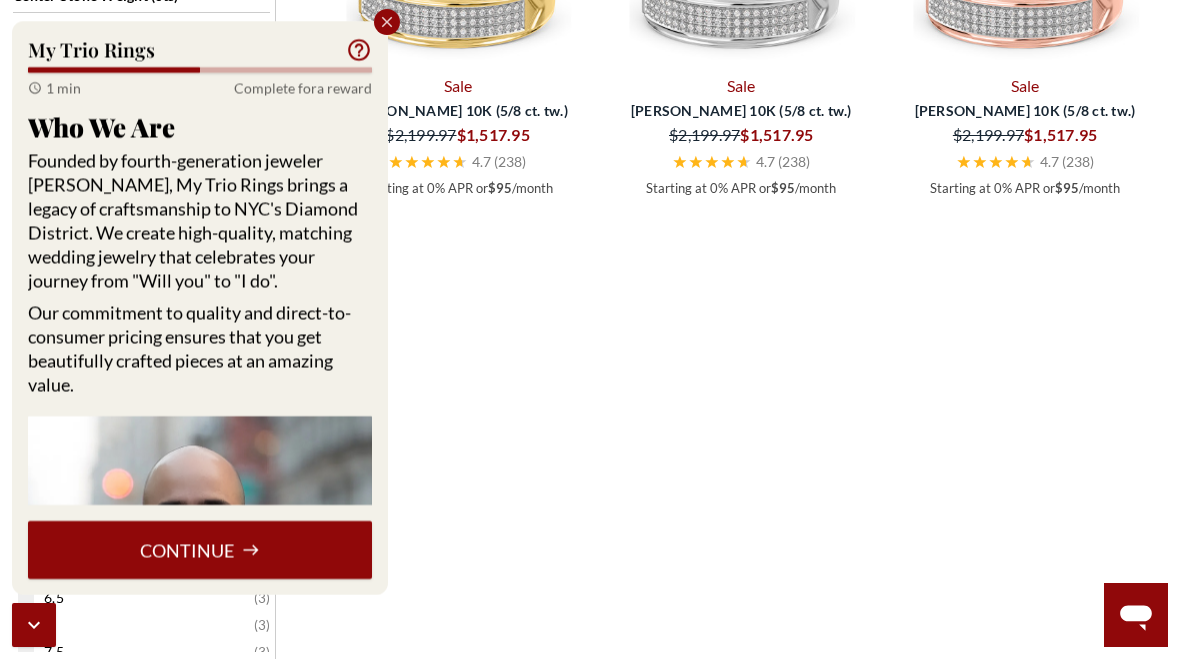click on "Continue" at bounding box center [200, 550] 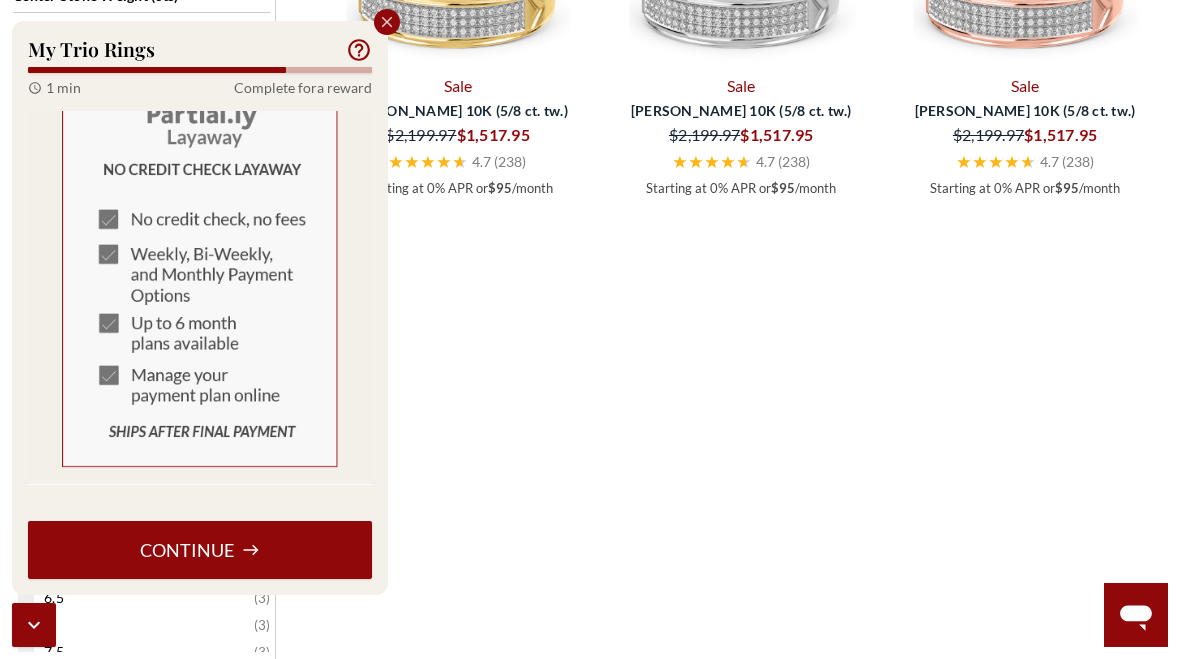 scroll, scrollTop: 1170, scrollLeft: 0, axis: vertical 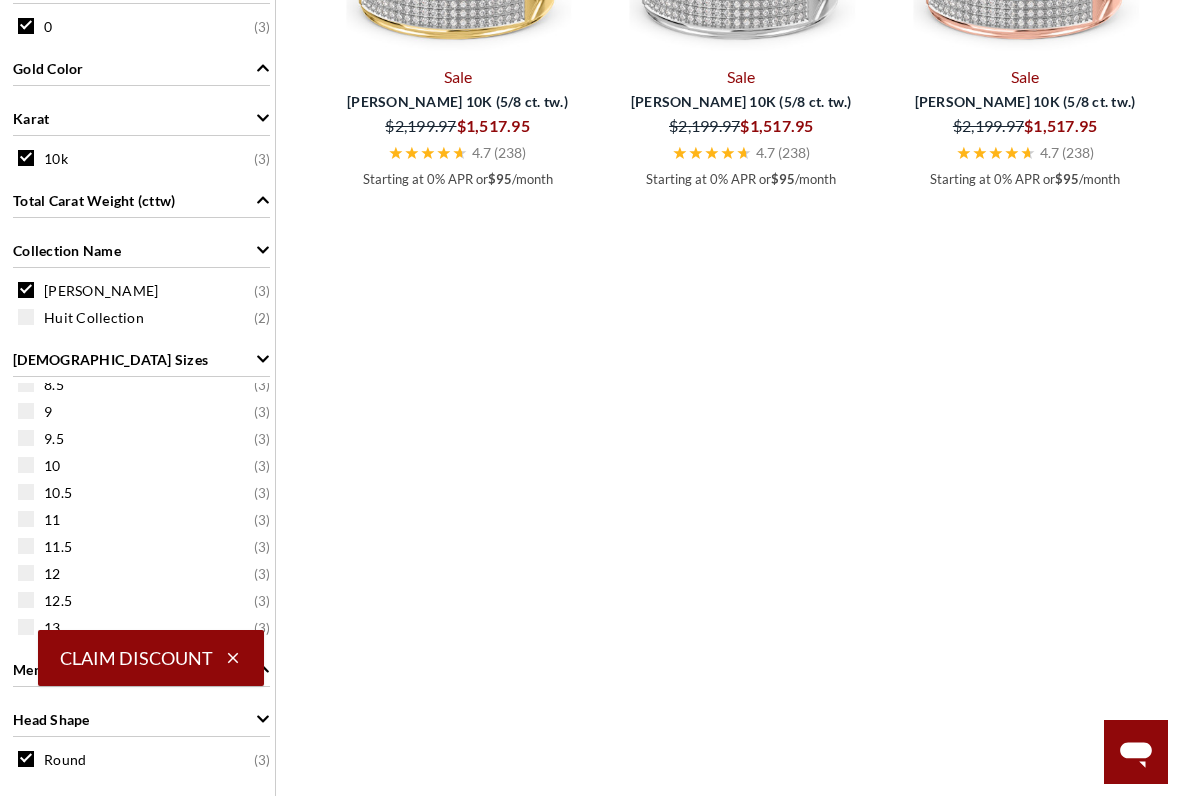 click on "Mens Sizes" at bounding box center (141, 668) 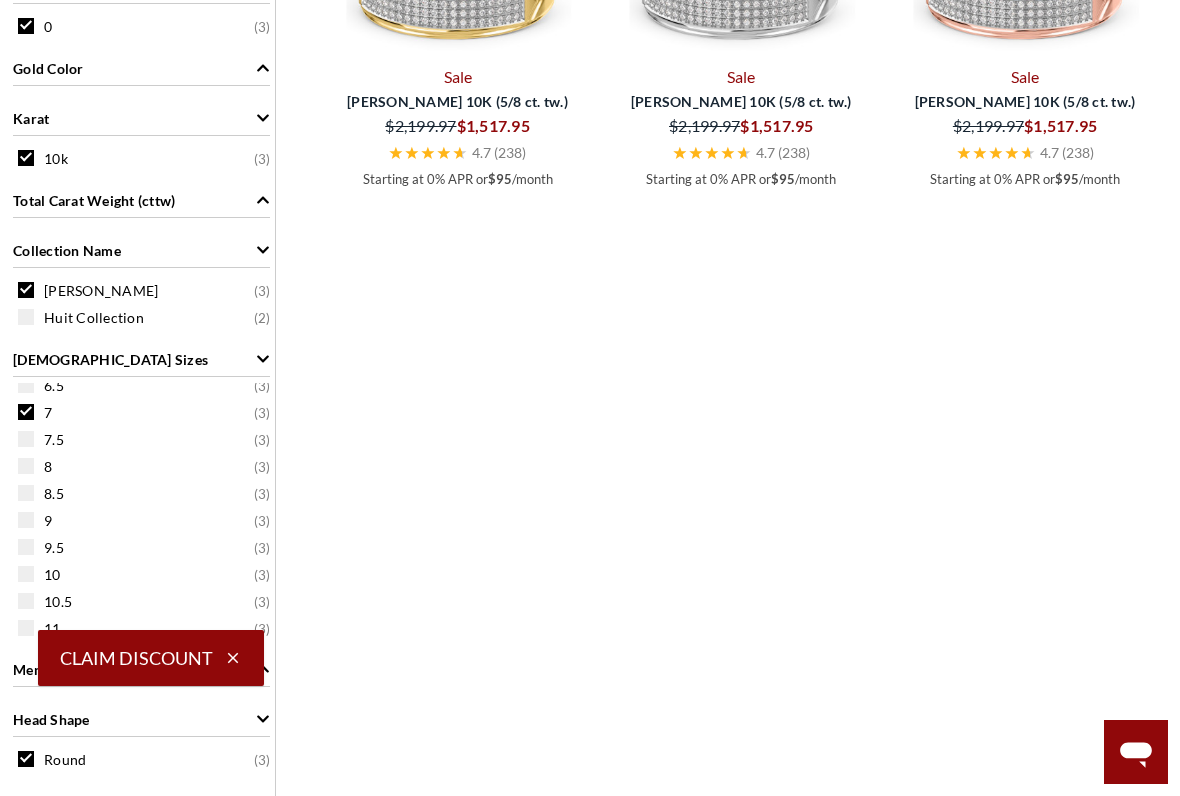 scroll, scrollTop: 203, scrollLeft: 0, axis: vertical 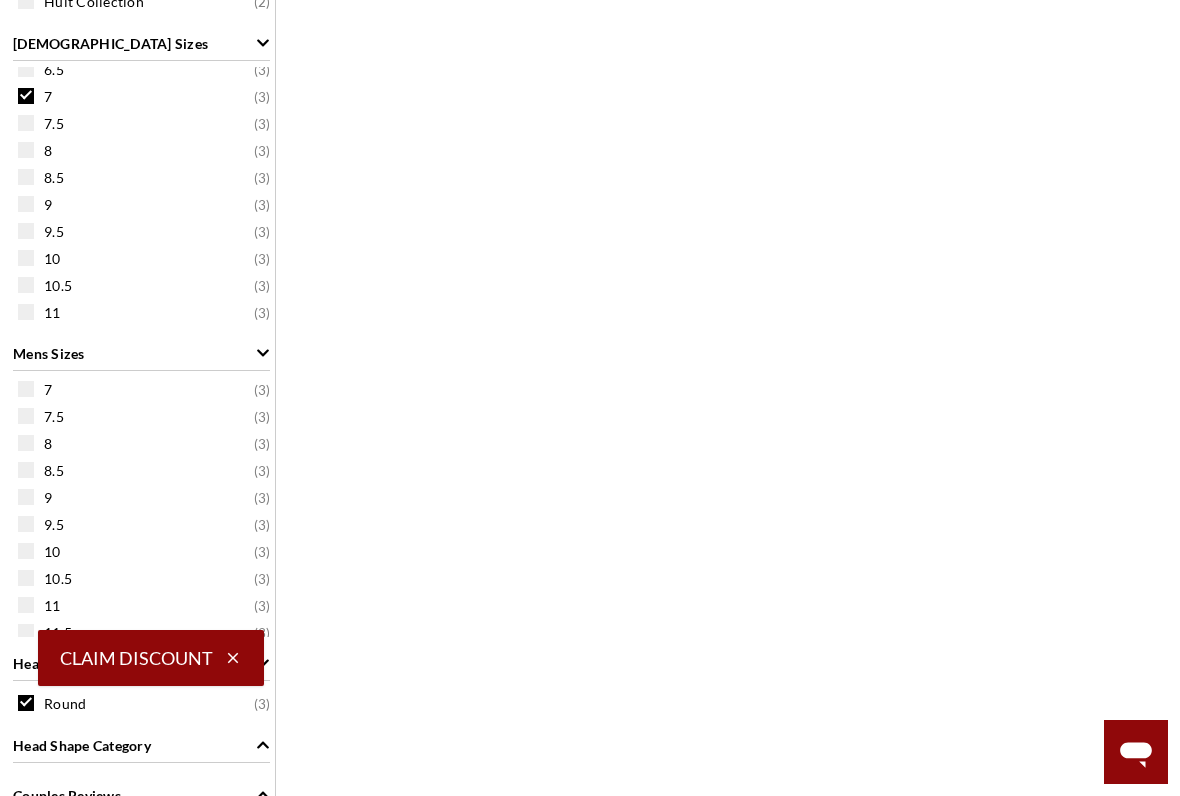 click at bounding box center (26, 443) 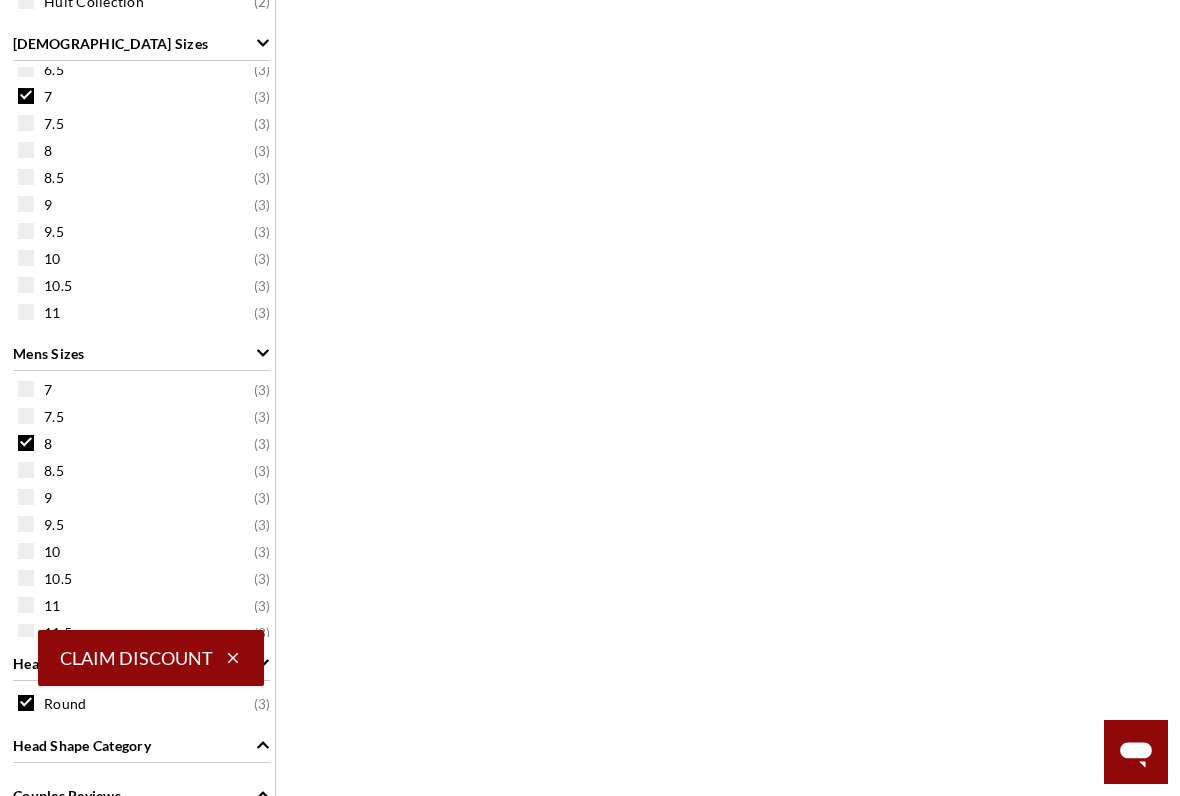 scroll, scrollTop: 686, scrollLeft: 0, axis: vertical 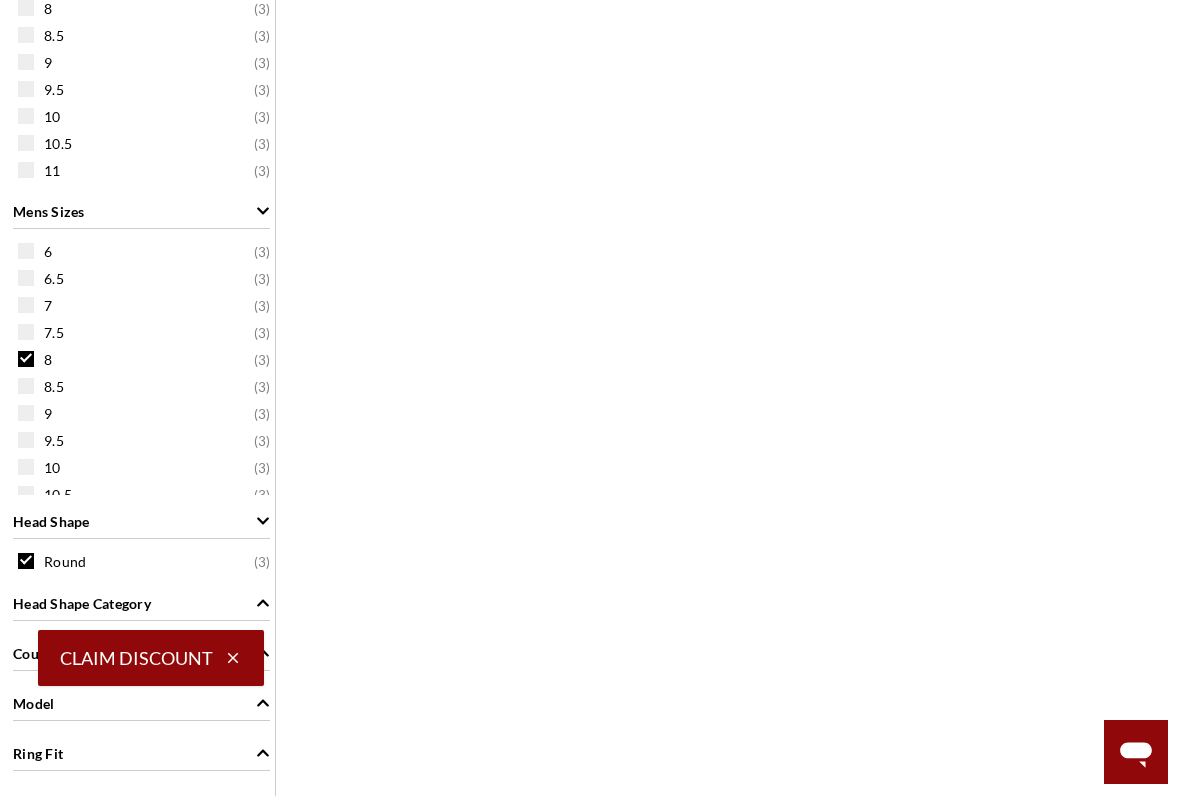 click at bounding box center [26, 386] 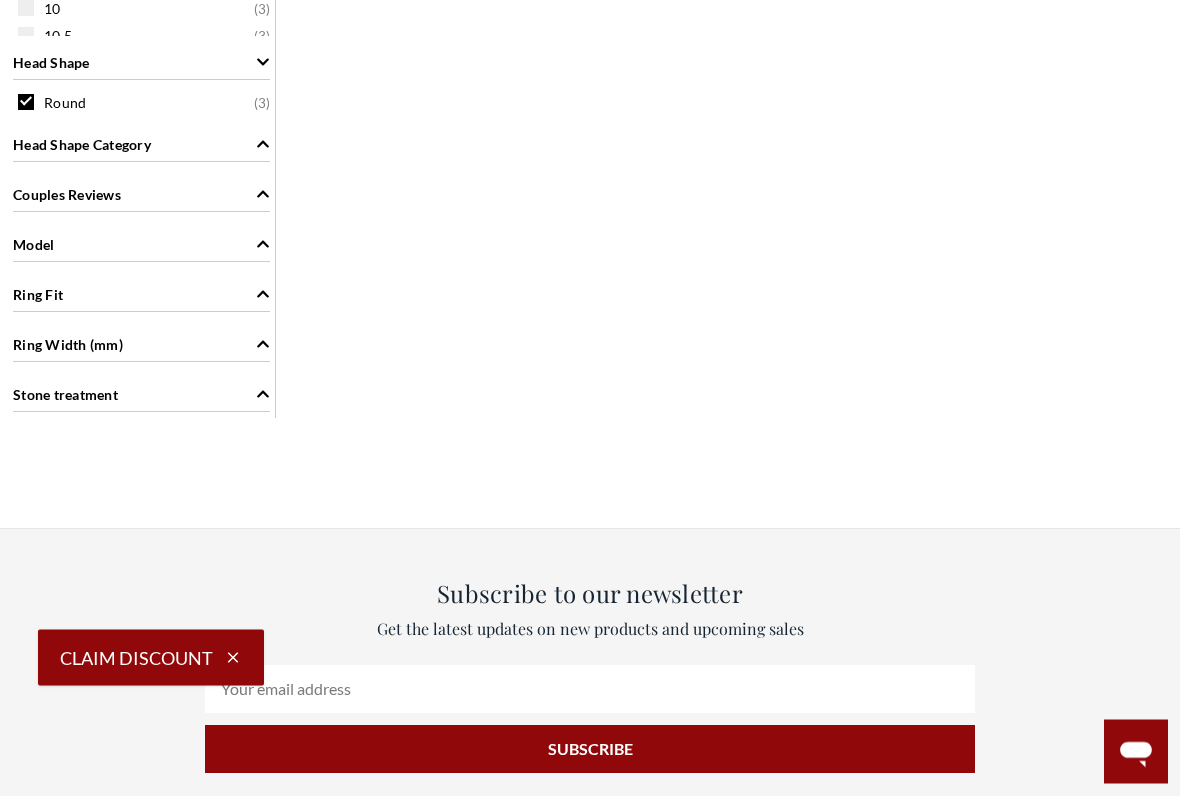 scroll, scrollTop: 2078, scrollLeft: 0, axis: vertical 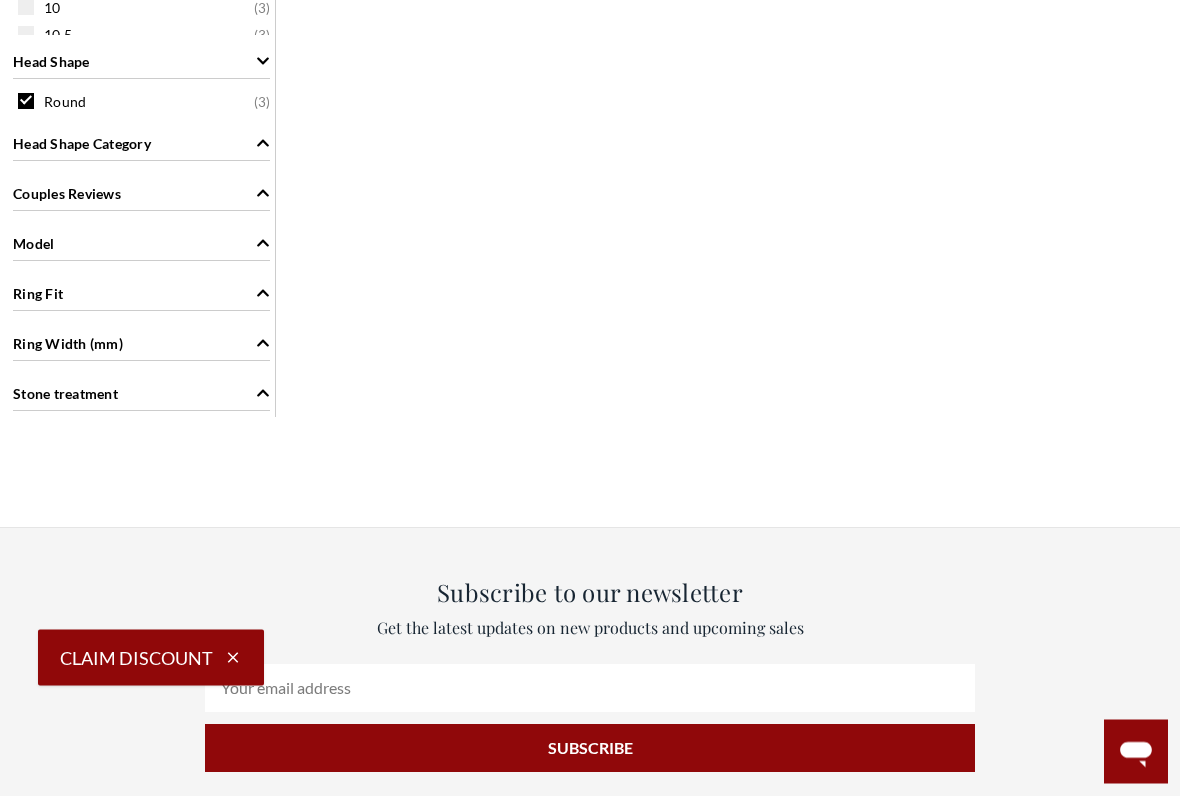click on "Couples Reviews" at bounding box center (67, 194) 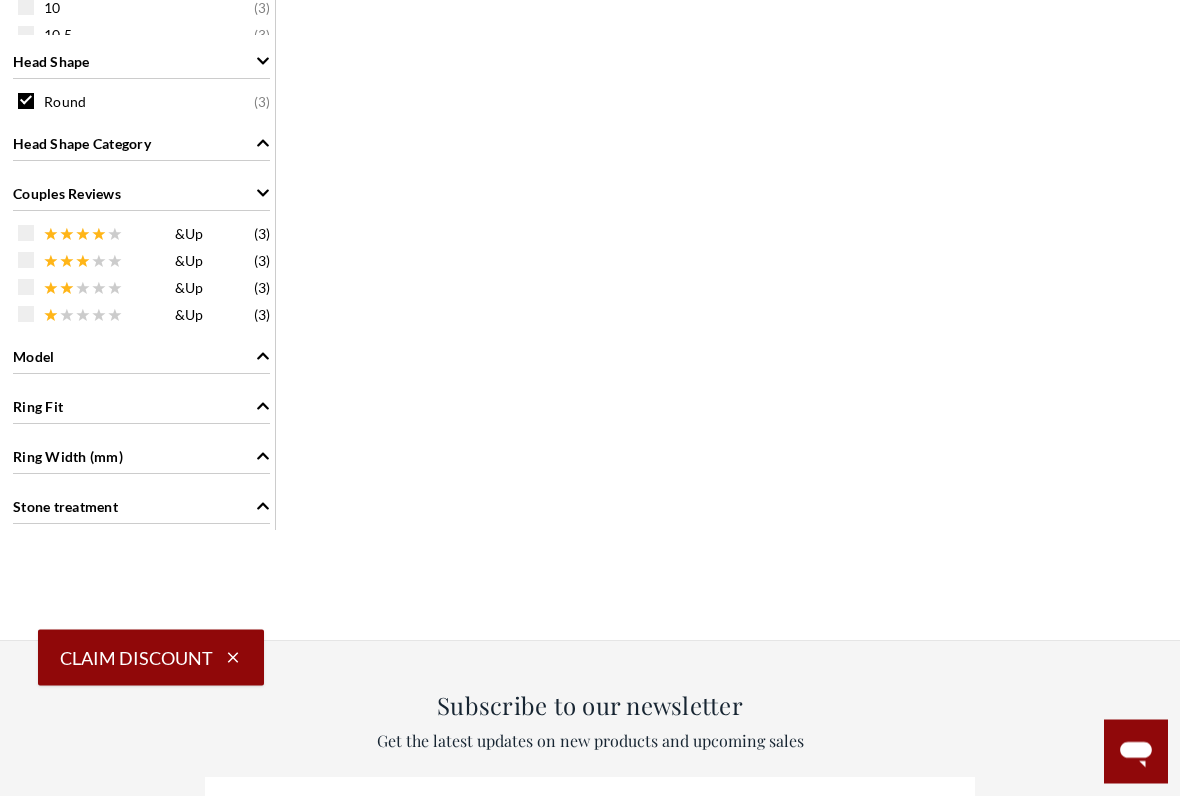 scroll, scrollTop: 2079, scrollLeft: 0, axis: vertical 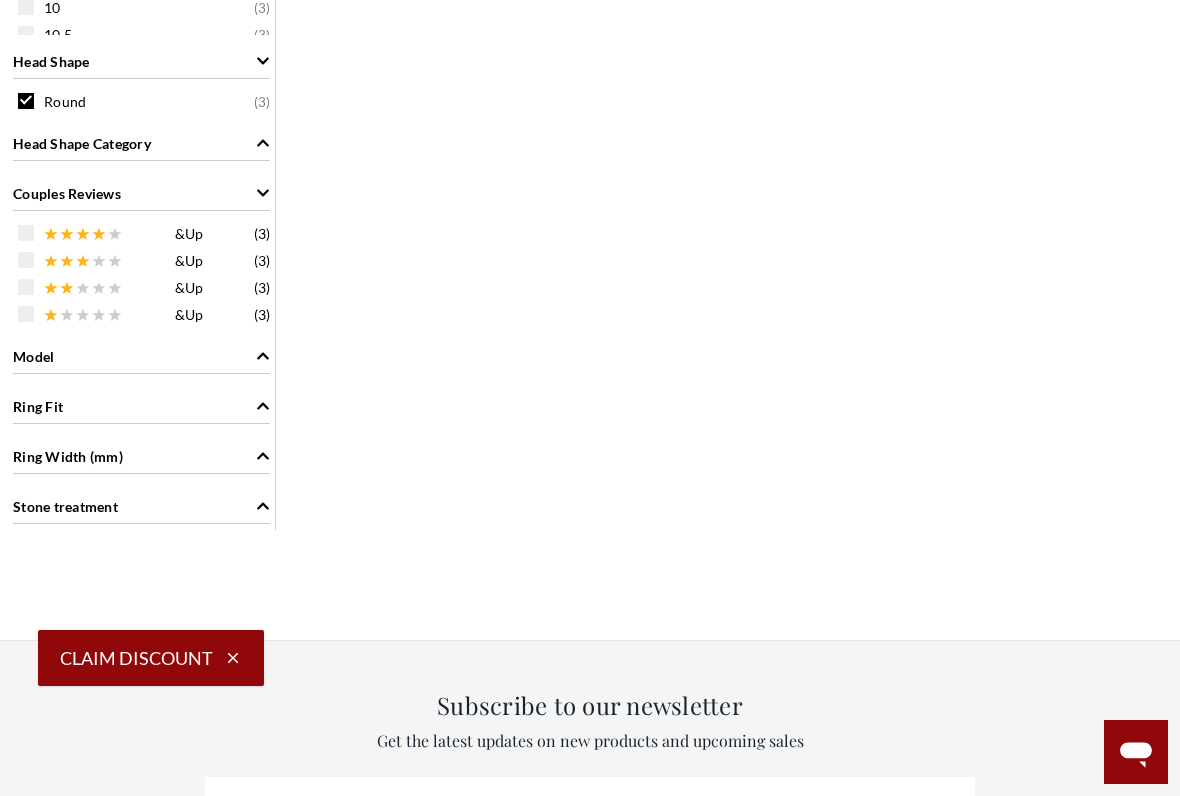 click at bounding box center [26, 233] 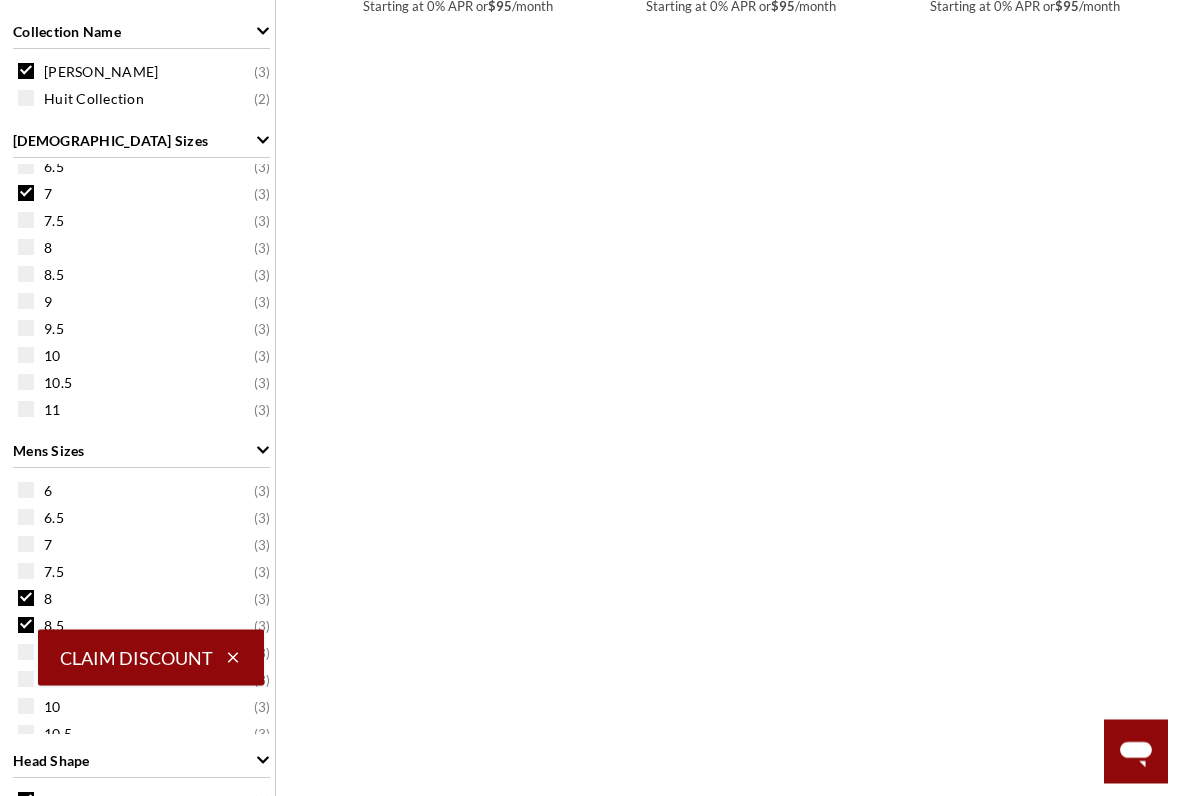 scroll, scrollTop: 1382, scrollLeft: 0, axis: vertical 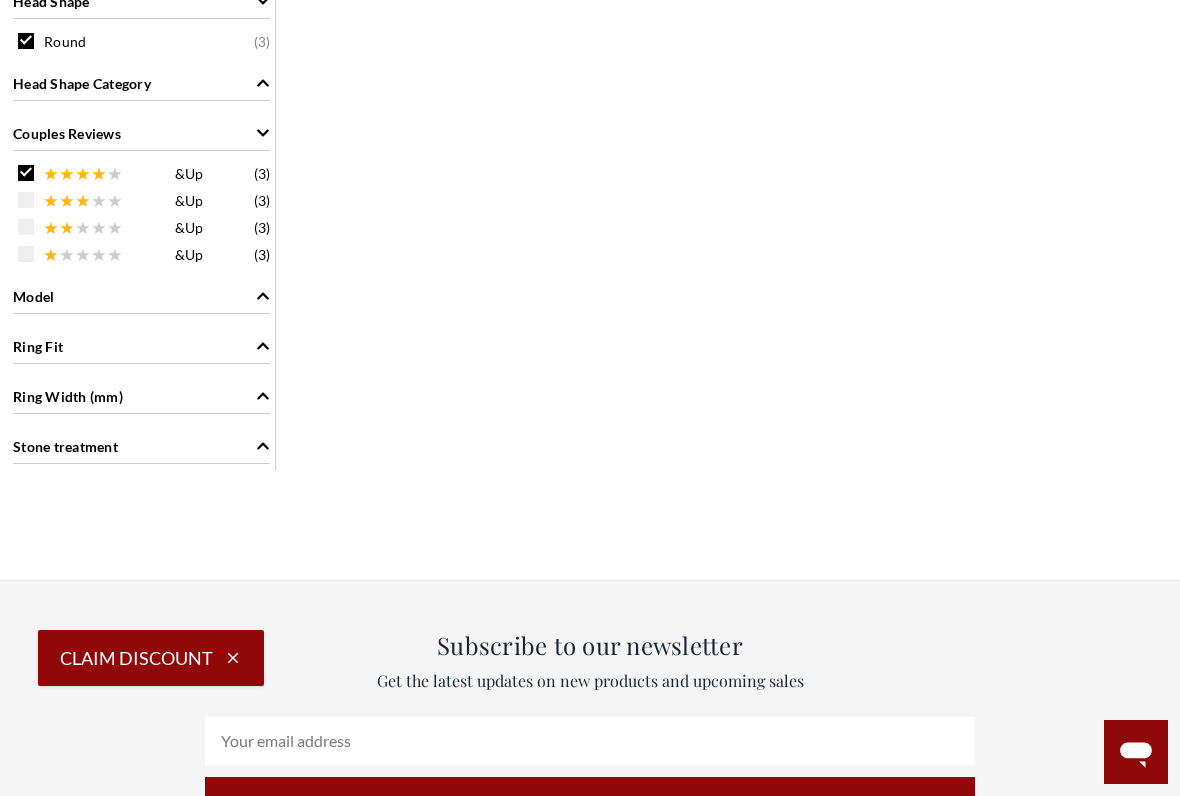 click 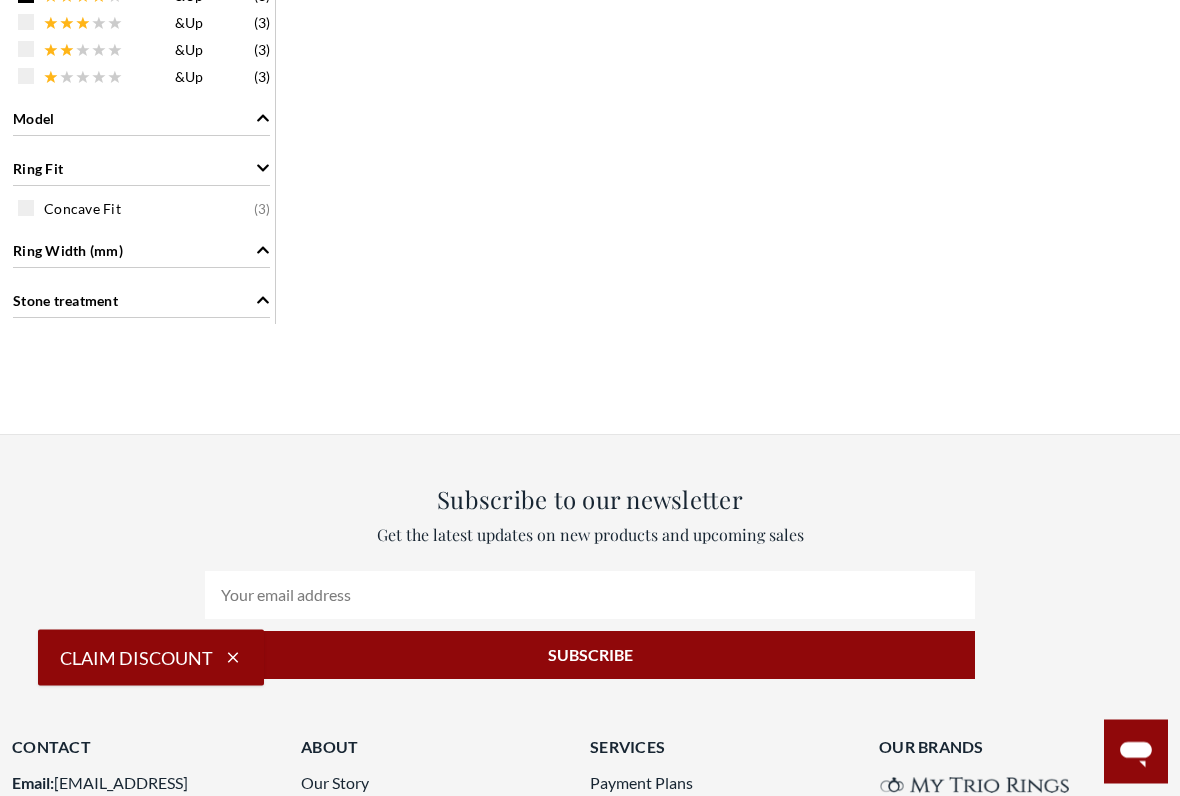 scroll, scrollTop: 2317, scrollLeft: 0, axis: vertical 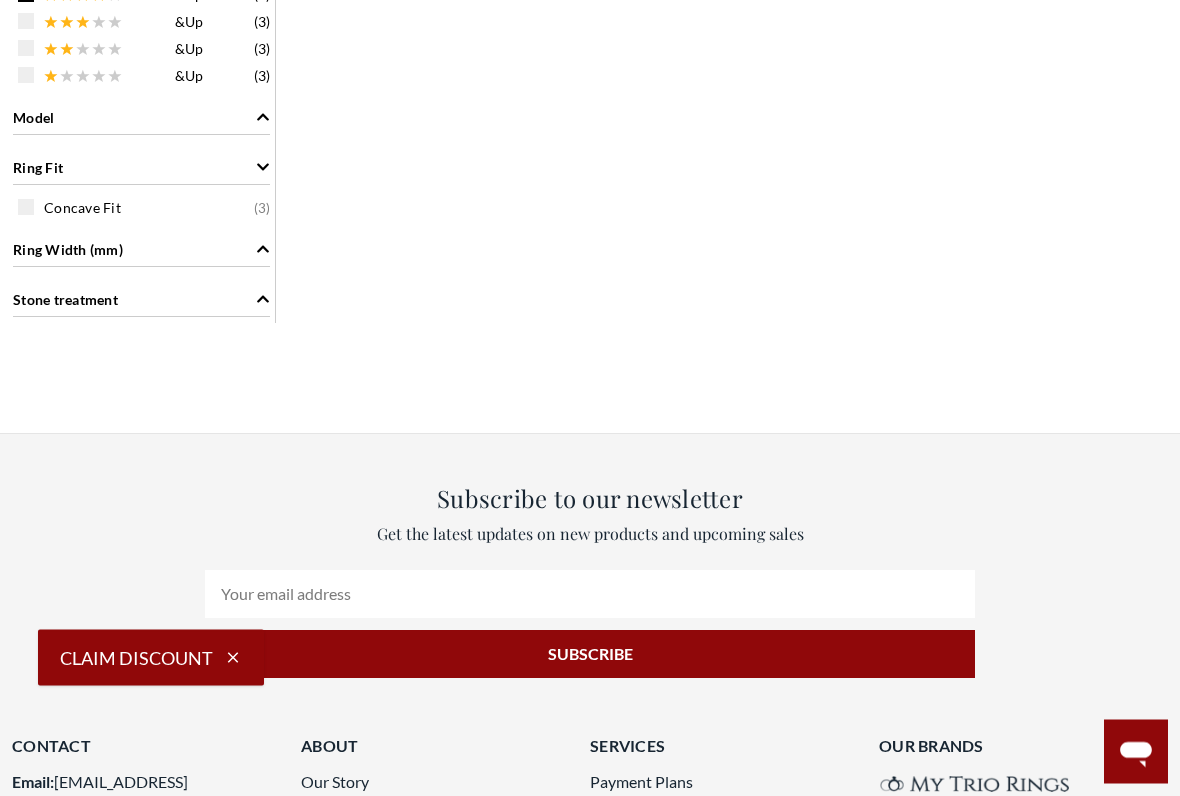 click 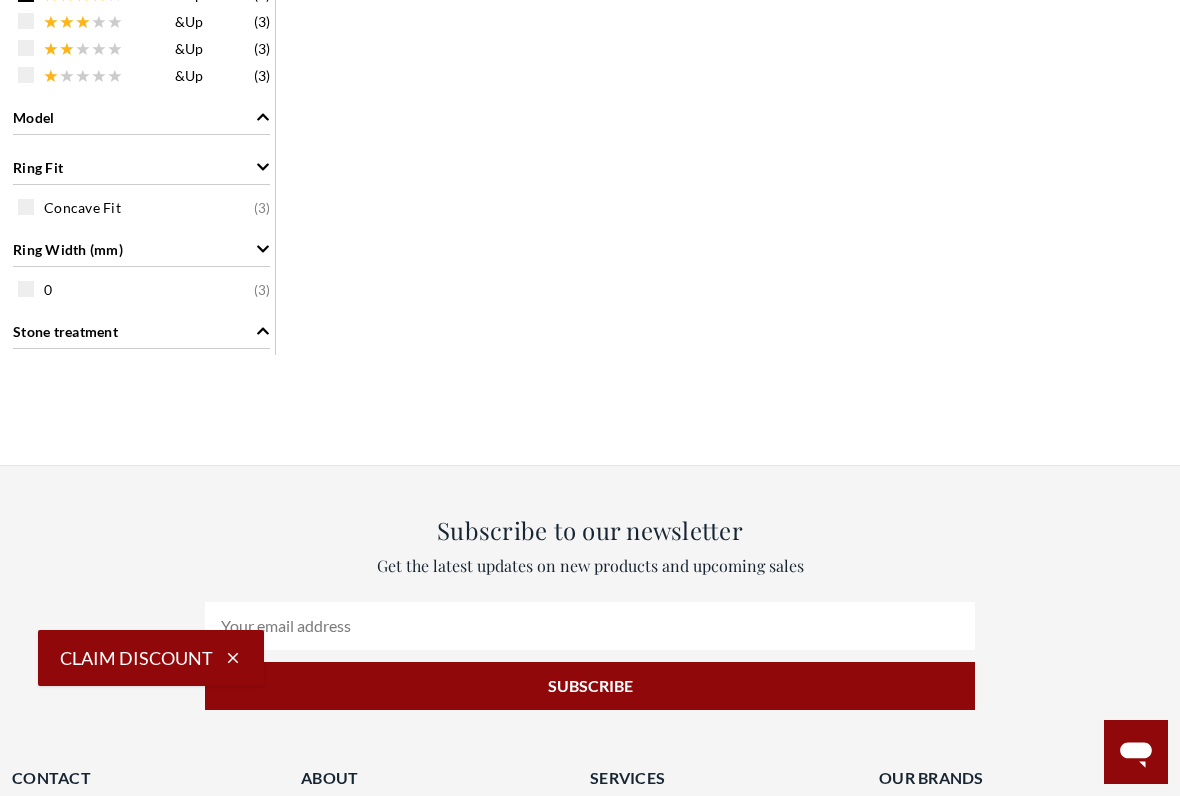 click on "Stone treatment" at bounding box center (65, 331) 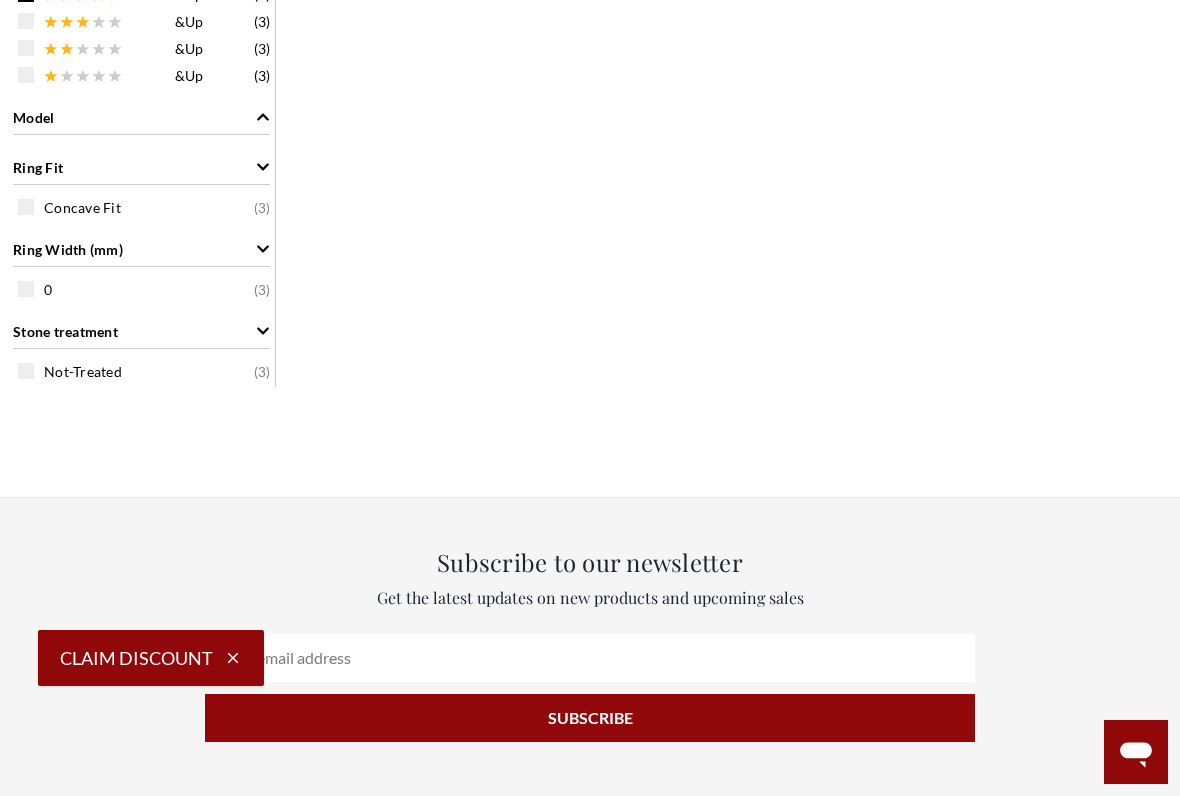 click at bounding box center (590, -502) 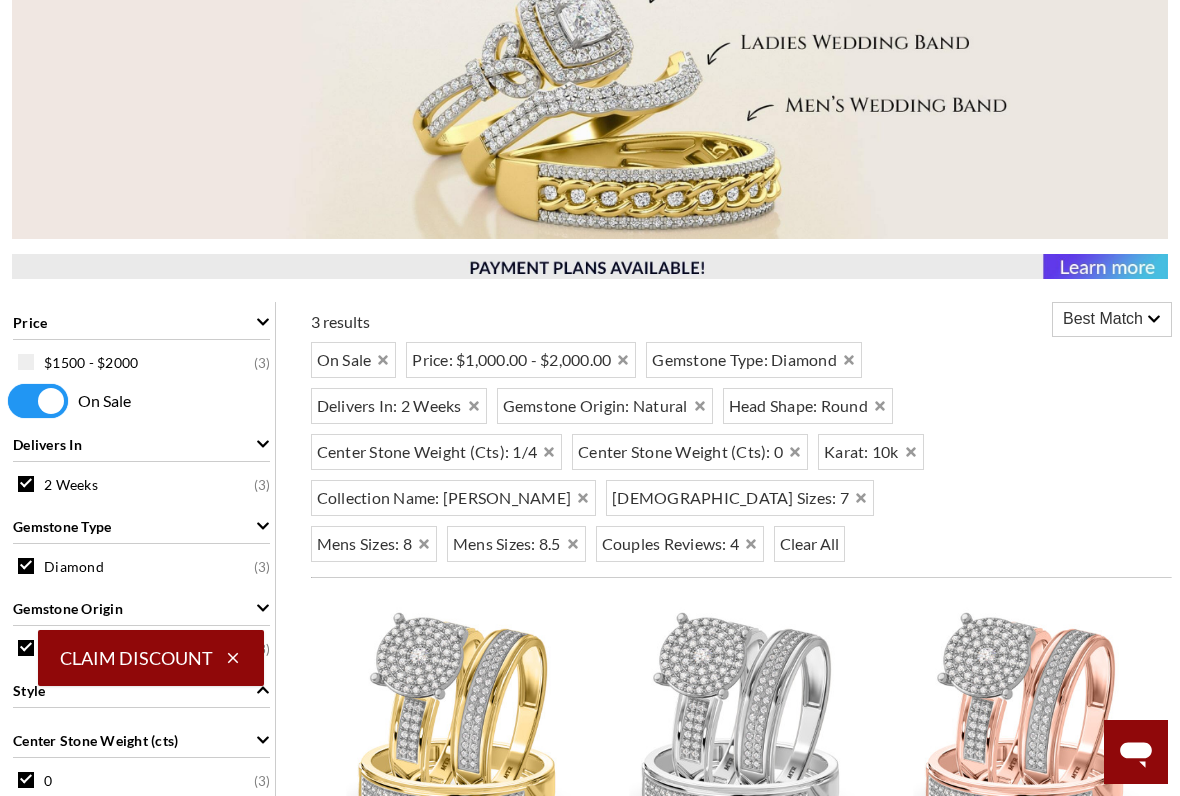 scroll, scrollTop: 418, scrollLeft: 0, axis: vertical 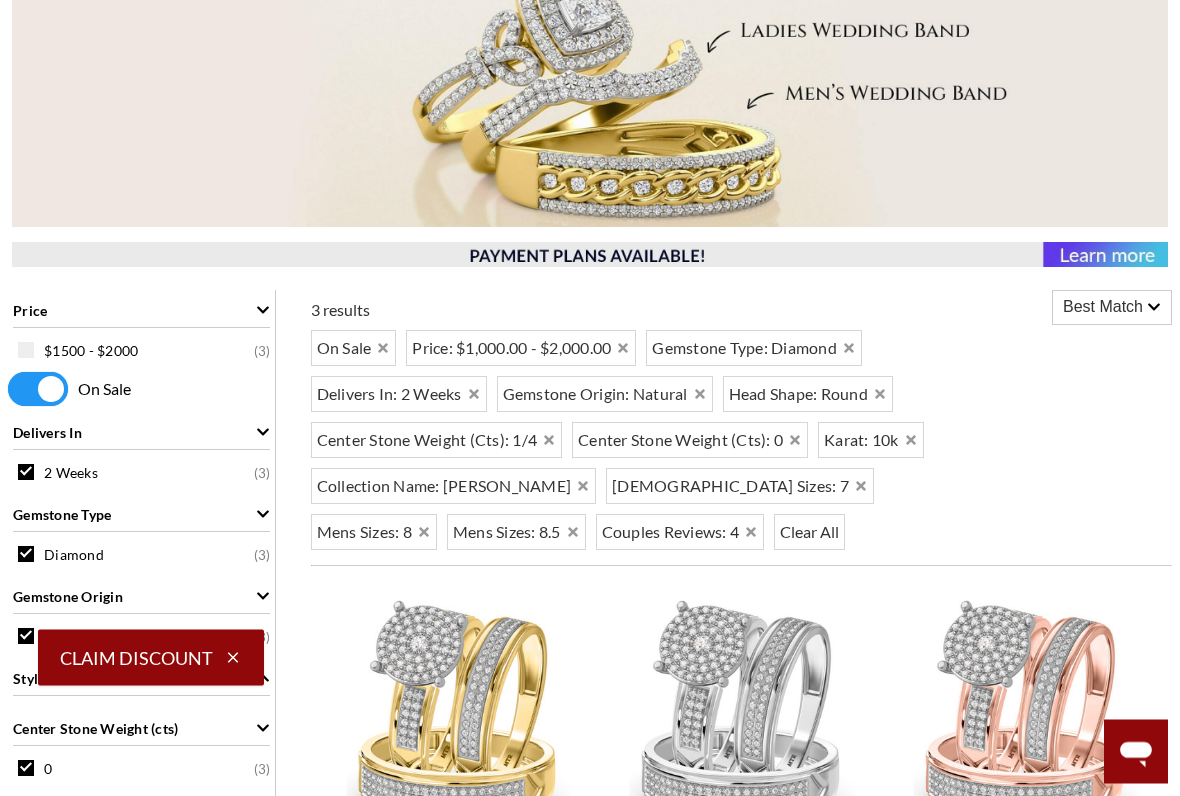 click on "Claim Discount" at bounding box center [151, 658] 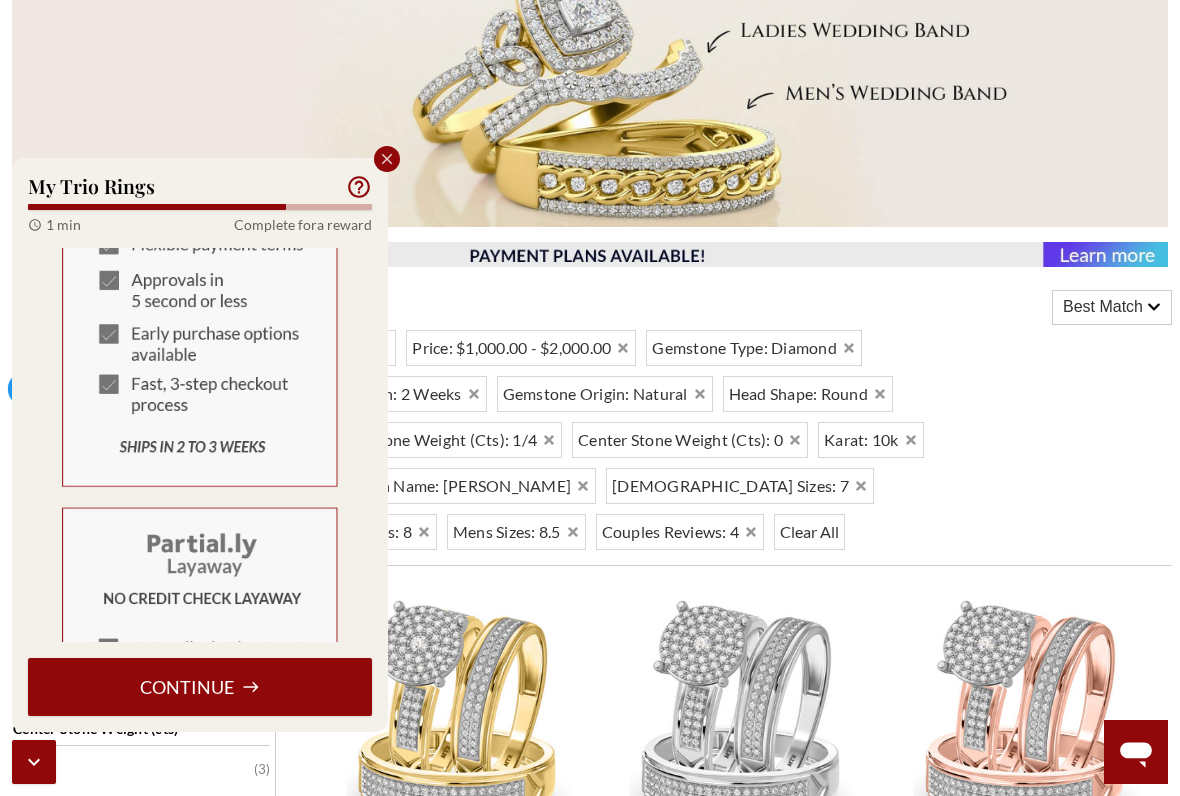 scroll, scrollTop: 880, scrollLeft: 0, axis: vertical 